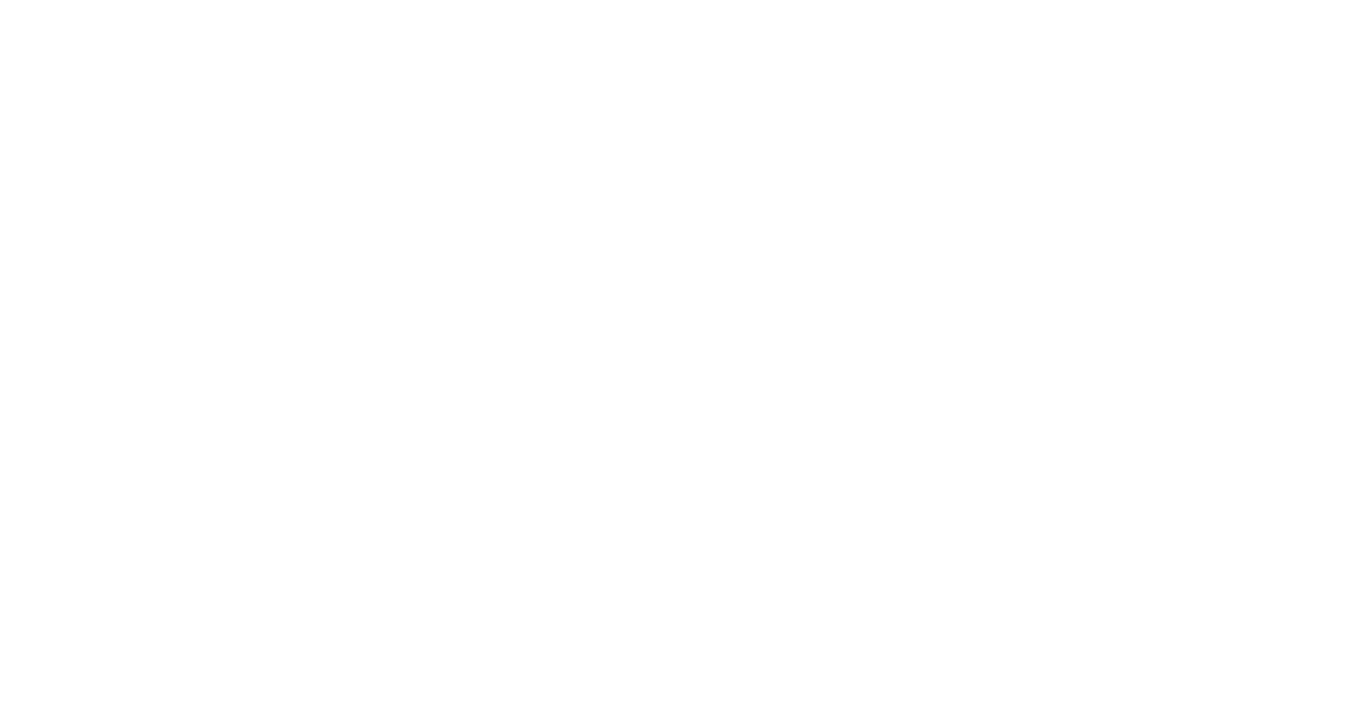 scroll, scrollTop: 0, scrollLeft: 0, axis: both 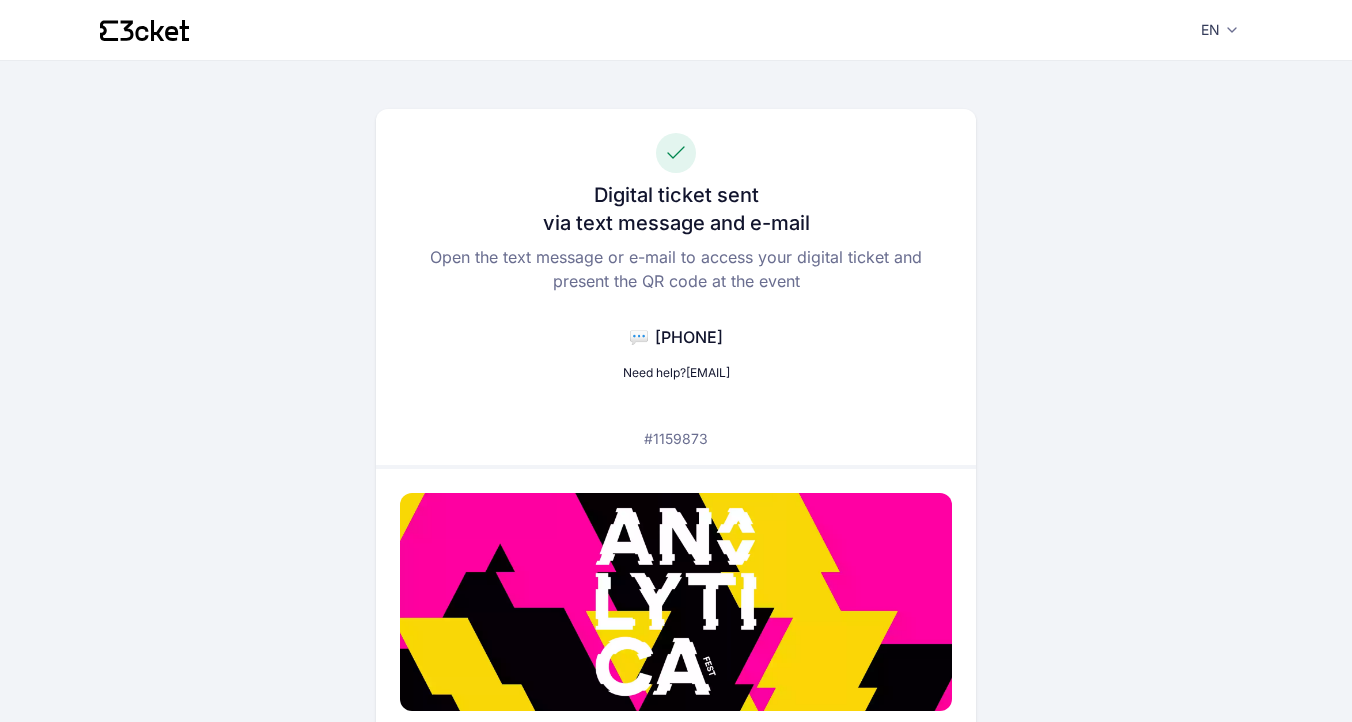 click on "Digital ticket sent via text message and e-mail Open the text message or e-mail to access your digital ticket and present the QR code at the event 💬 +351 927 144 925 Need help?  help@3cket.com #1159873 Analytica Fest 2025 - Sep 6th
From Friday, 5 Sep To Sunday, 7 Sep
Campus de Campolide - NOVA IMS, Lisboa 1 Ticket: 1st Year Student - Postgraduate, Master's and PhD Friday, 5 Sep - Sunday, 7 Sep · 10:00 AM Coupon "20251081@novaims.unl.pt" applied" at bounding box center [676, 548] 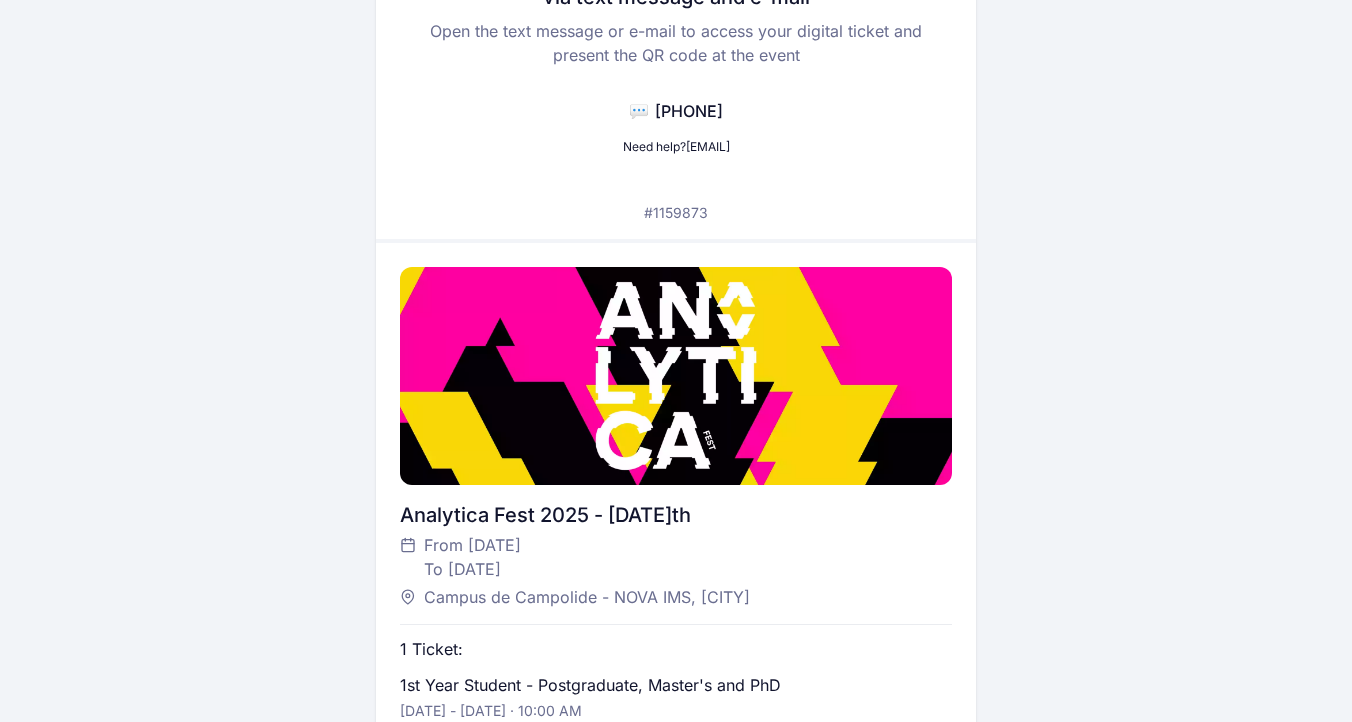 scroll, scrollTop: 0, scrollLeft: 0, axis: both 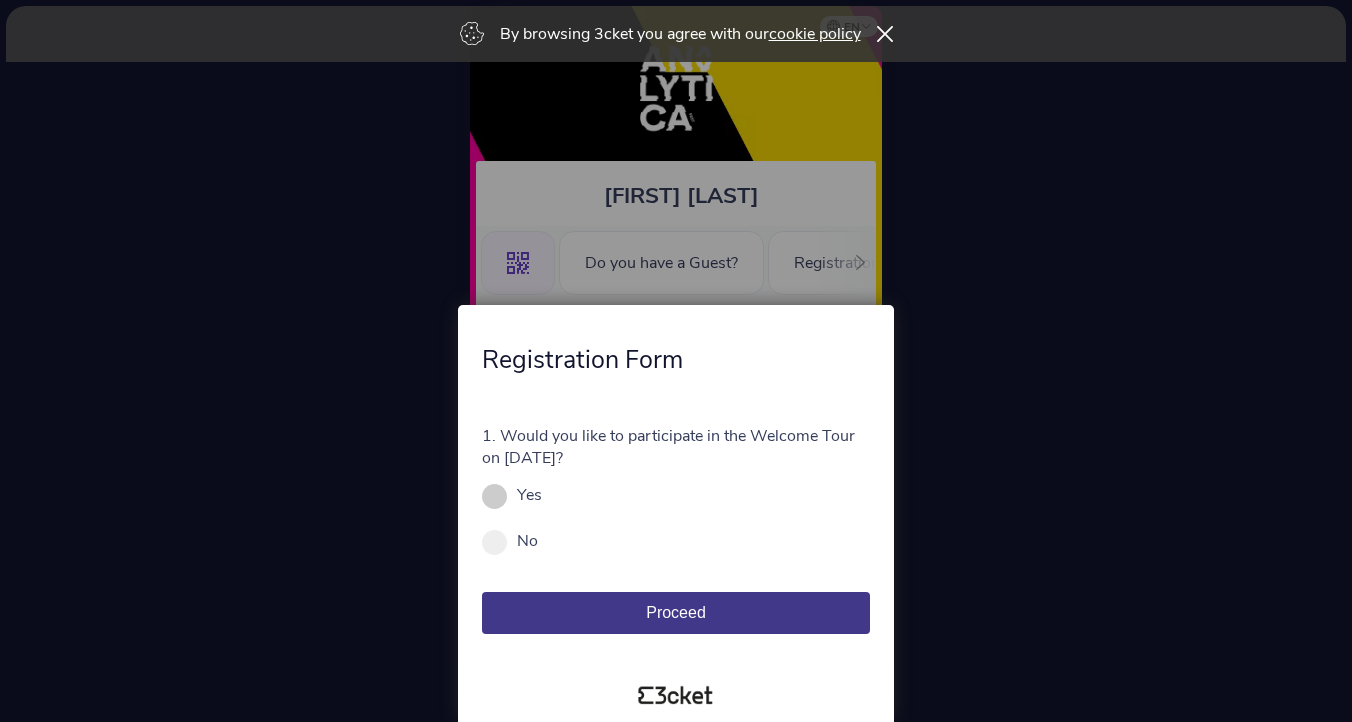 click at bounding box center [494, 496] 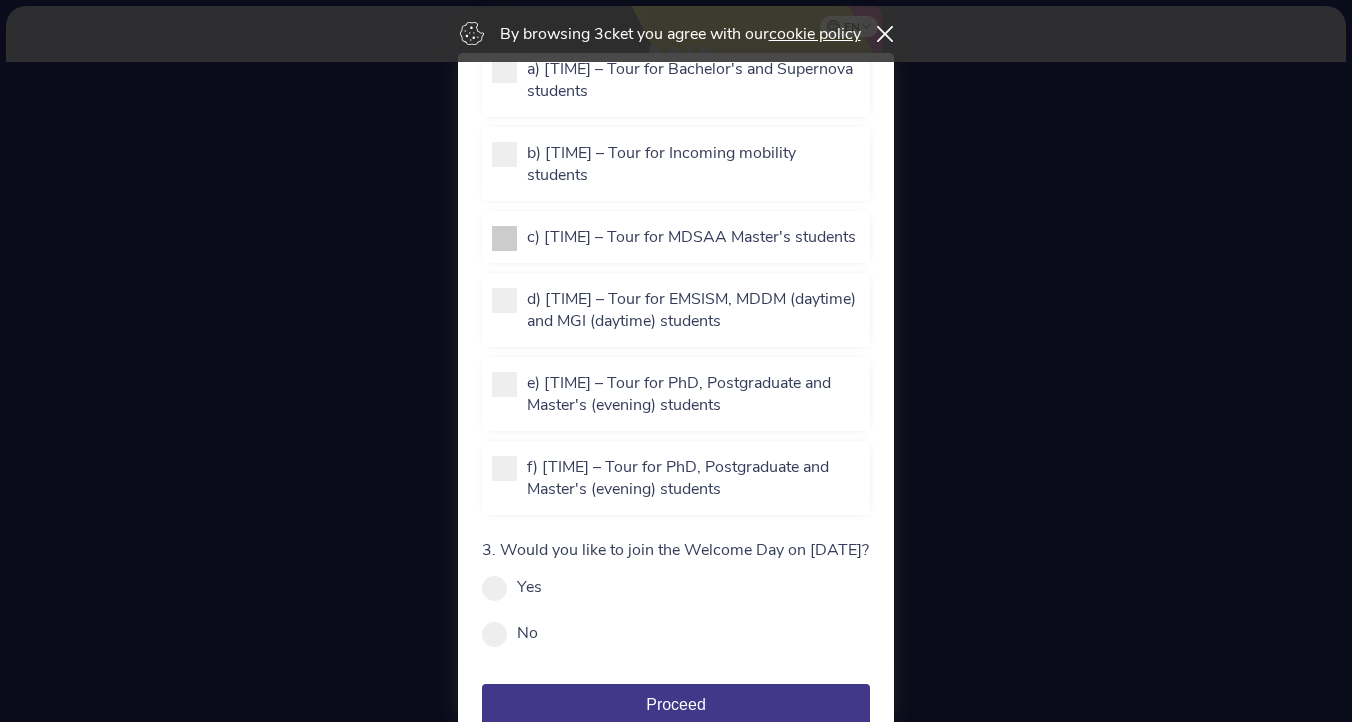 scroll, scrollTop: 314, scrollLeft: 0, axis: vertical 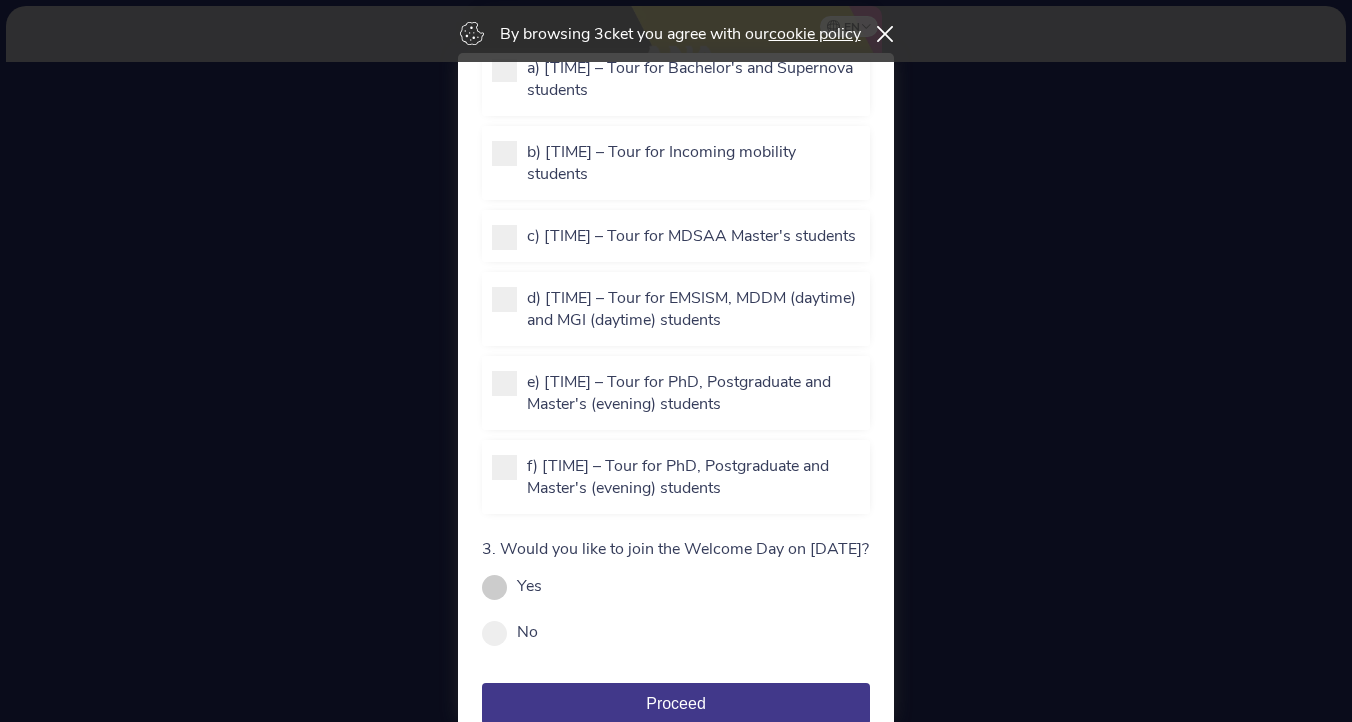 click at bounding box center [494, 587] 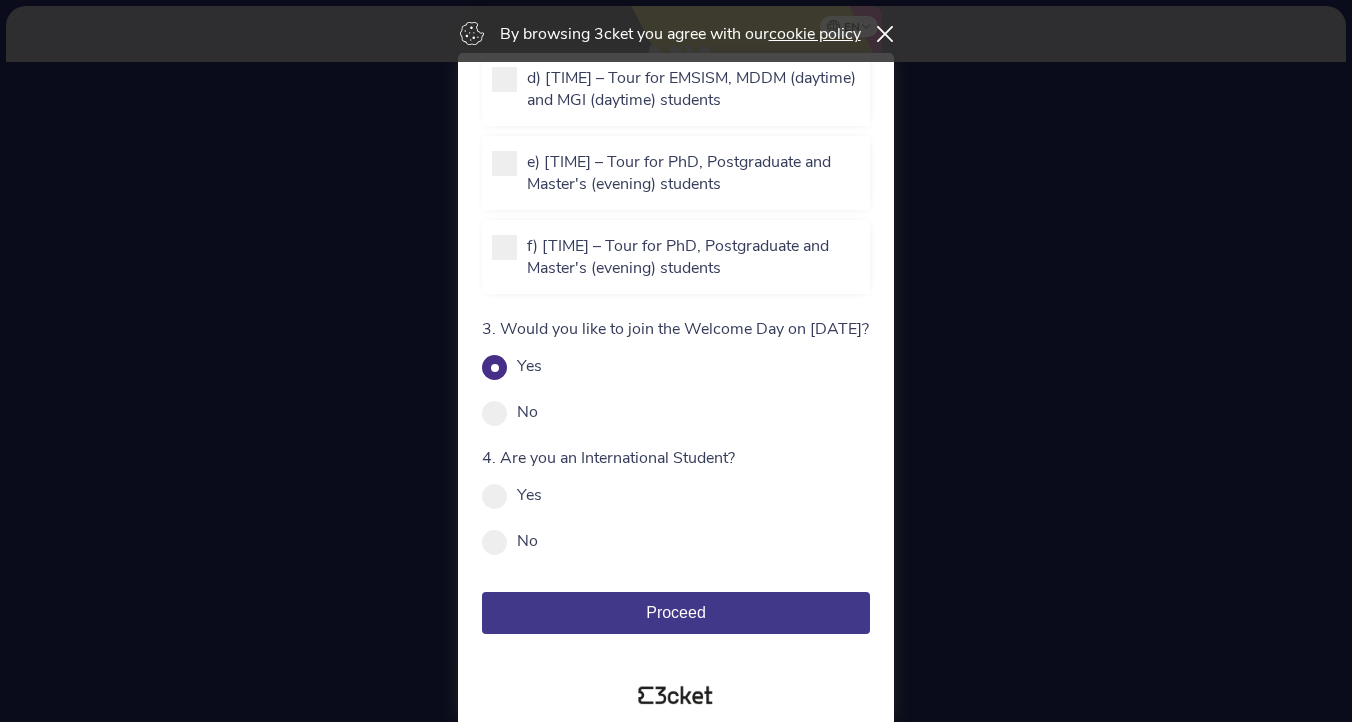 scroll, scrollTop: 541, scrollLeft: 0, axis: vertical 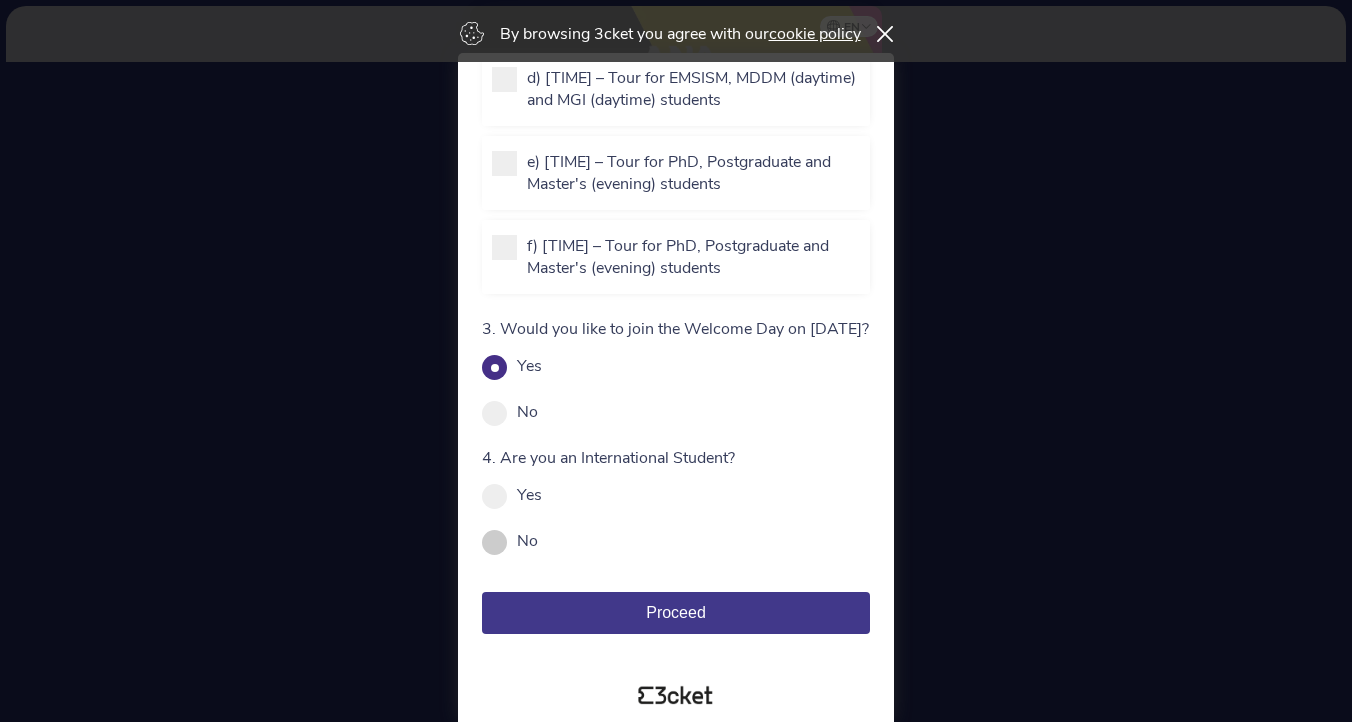 click at bounding box center (494, 542) 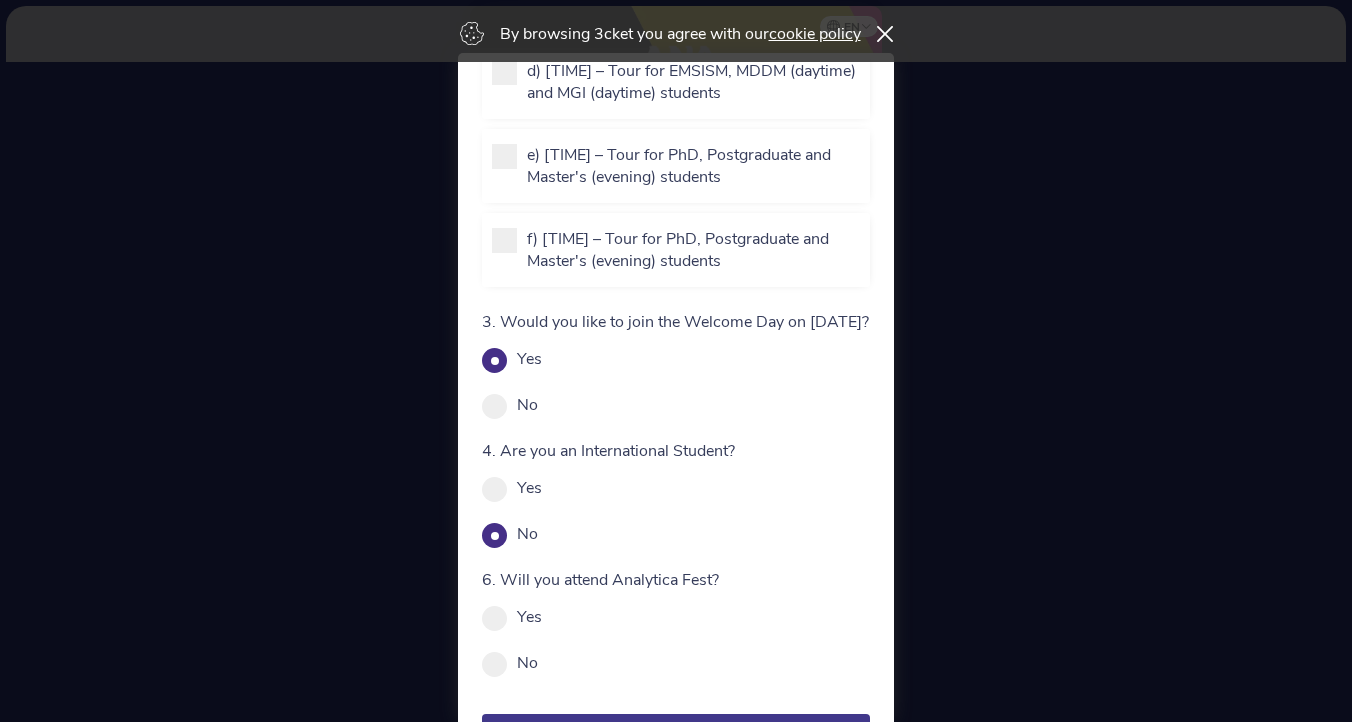 scroll, scrollTop: 694, scrollLeft: 0, axis: vertical 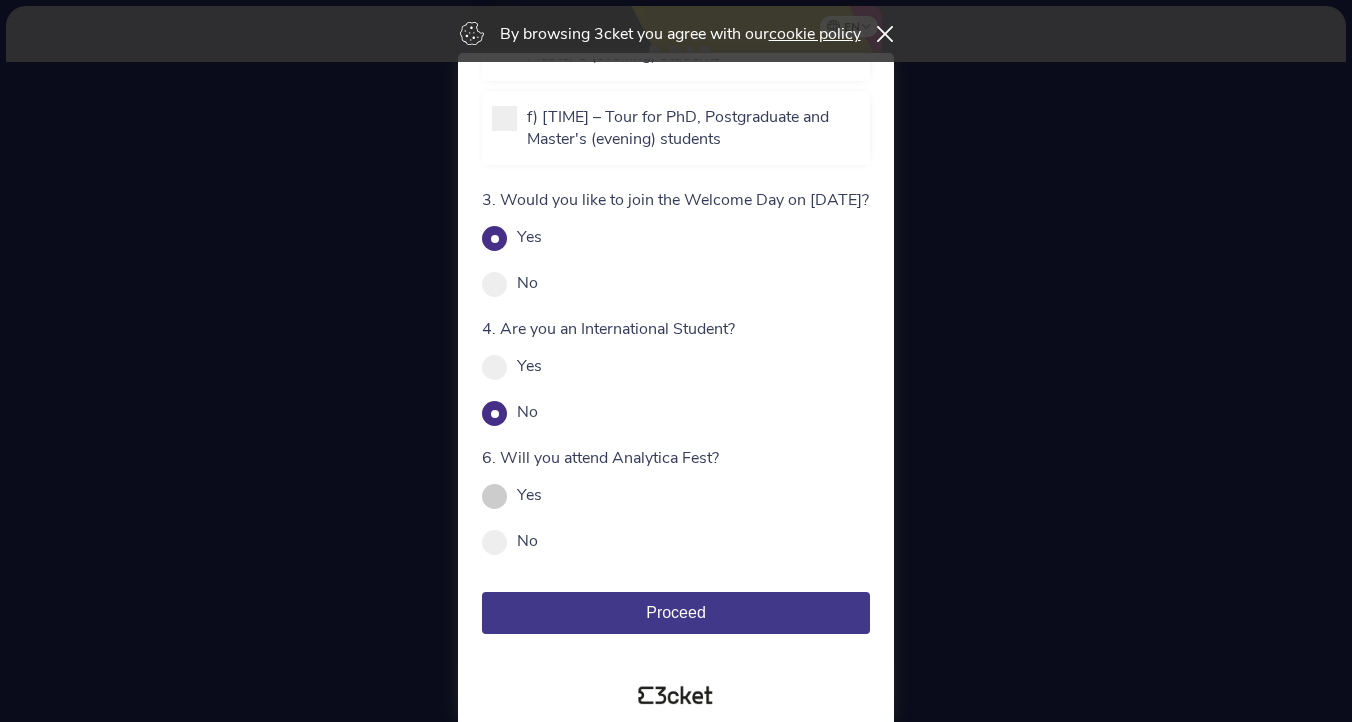 click at bounding box center (494, 496) 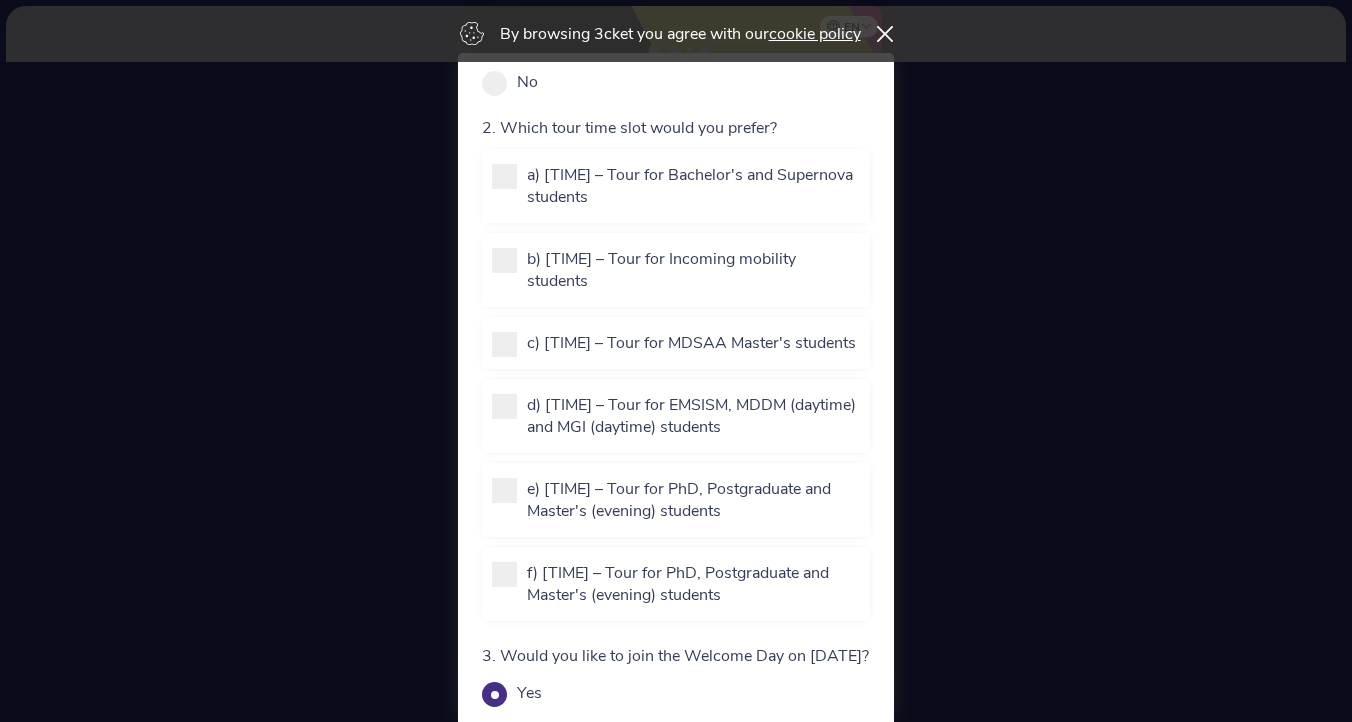 scroll, scrollTop: 175, scrollLeft: 0, axis: vertical 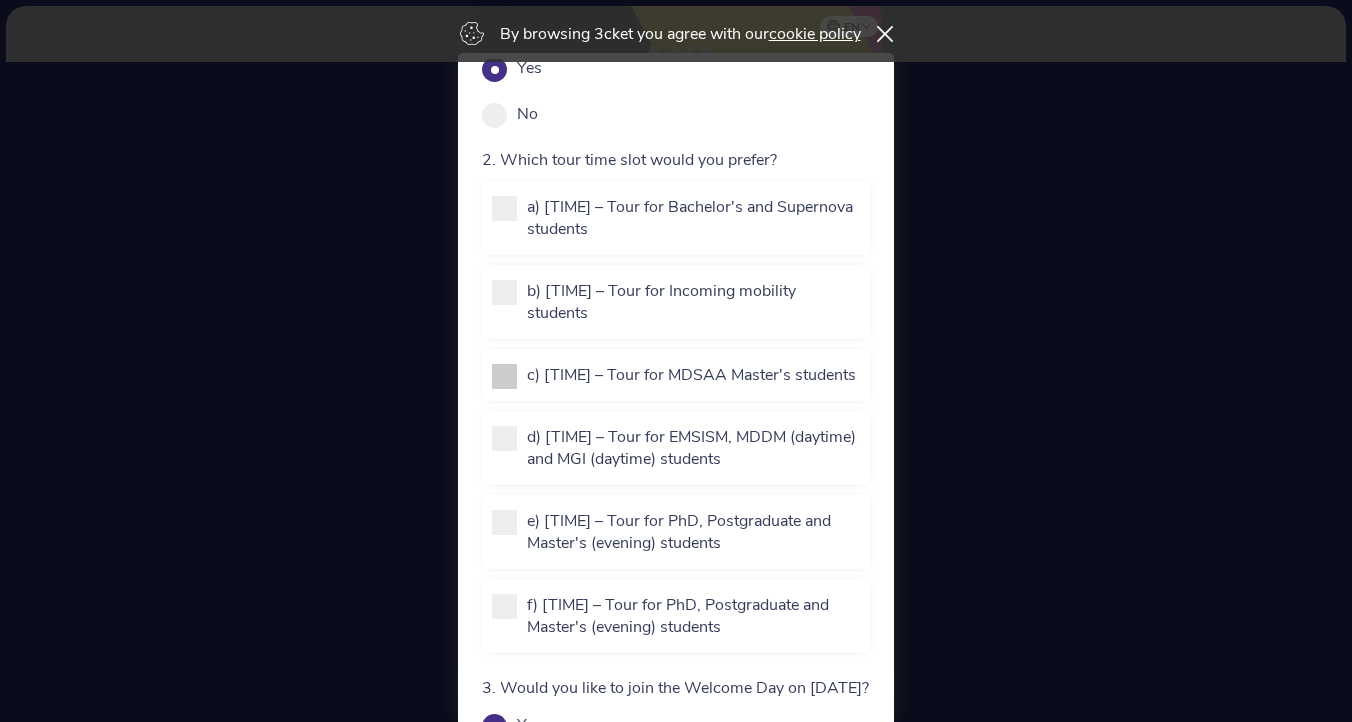 click at bounding box center [504, 376] 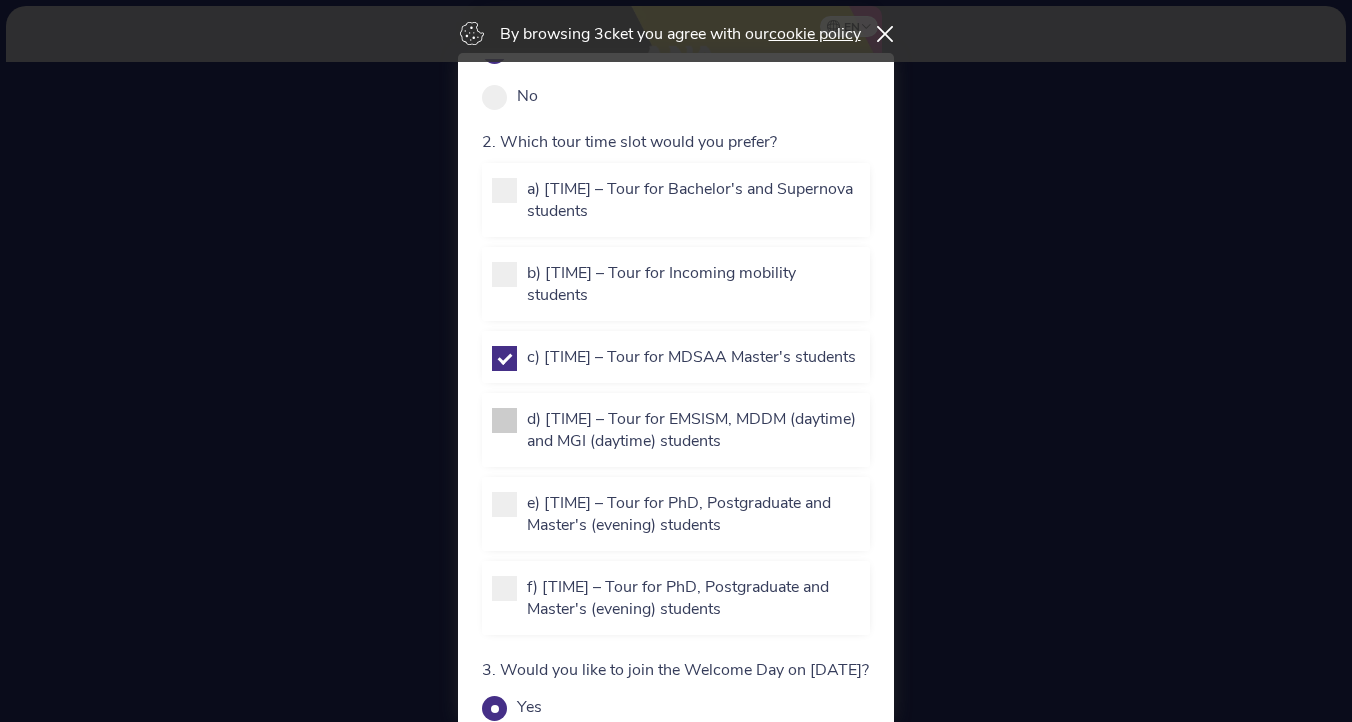 scroll, scrollTop: 203, scrollLeft: 0, axis: vertical 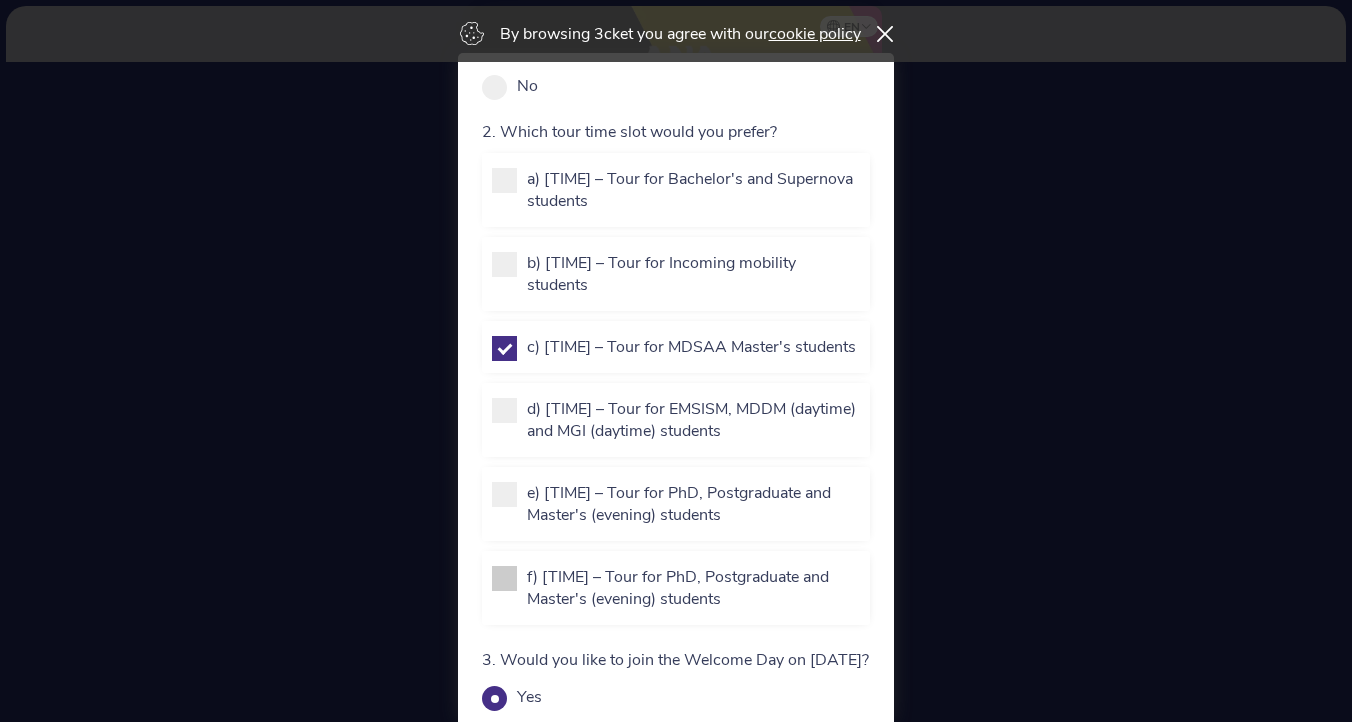 click at bounding box center [504, 578] 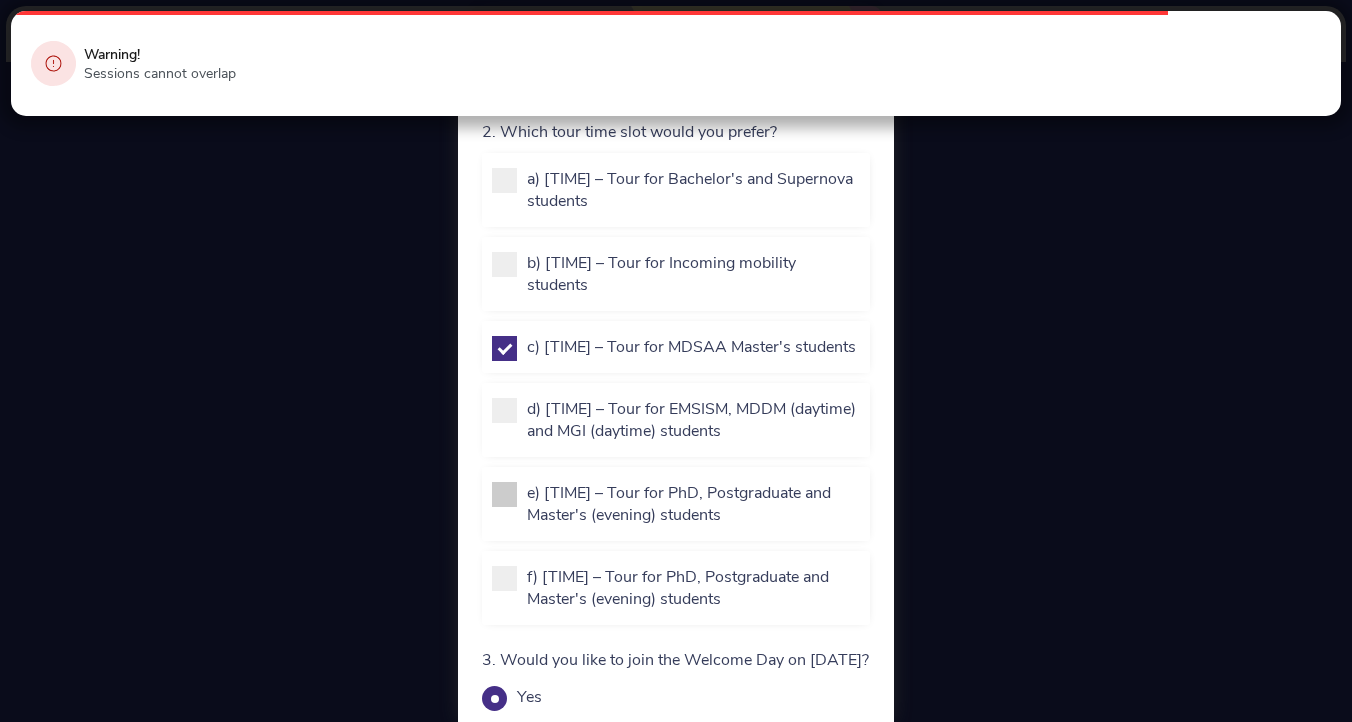 click on "e) 06:15 p.m. – Tour for PhD, Postgraduate and Master's (evening) students" at bounding box center [676, 504] 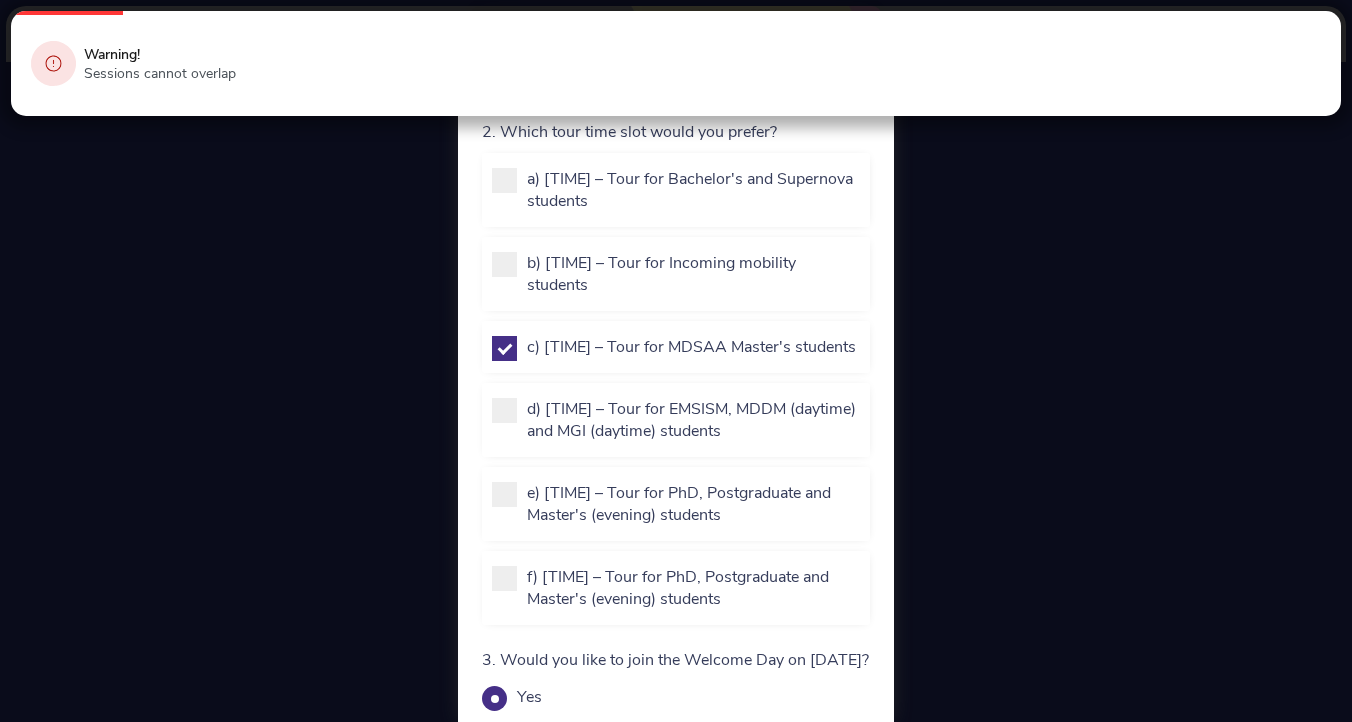 click at bounding box center [504, 348] 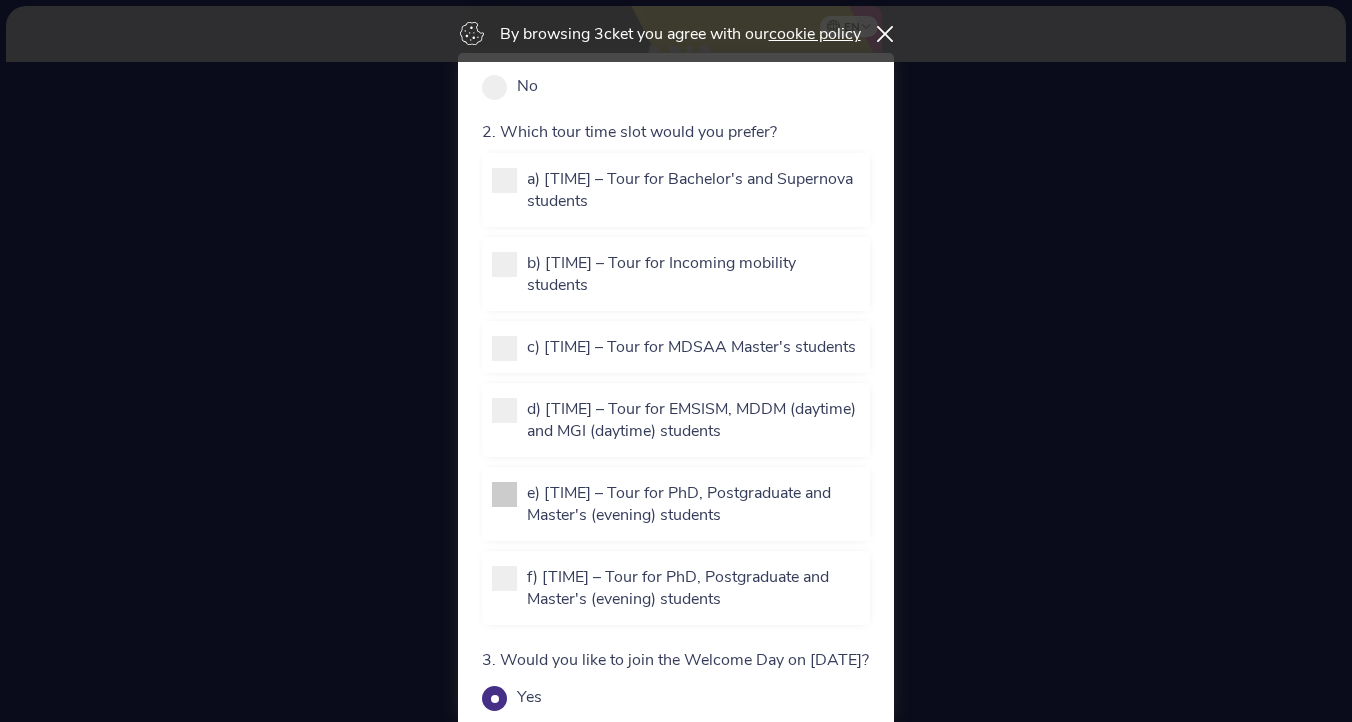 click at bounding box center [504, 494] 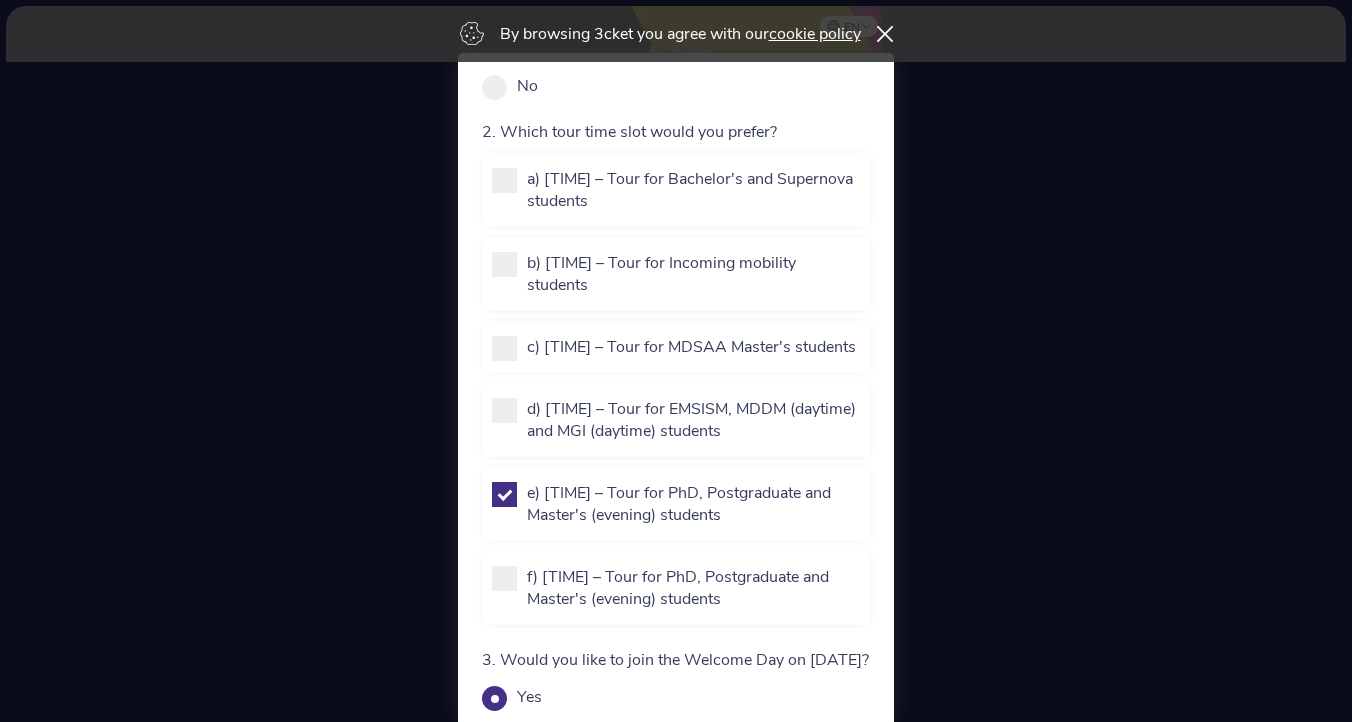 click at bounding box center [504, 494] 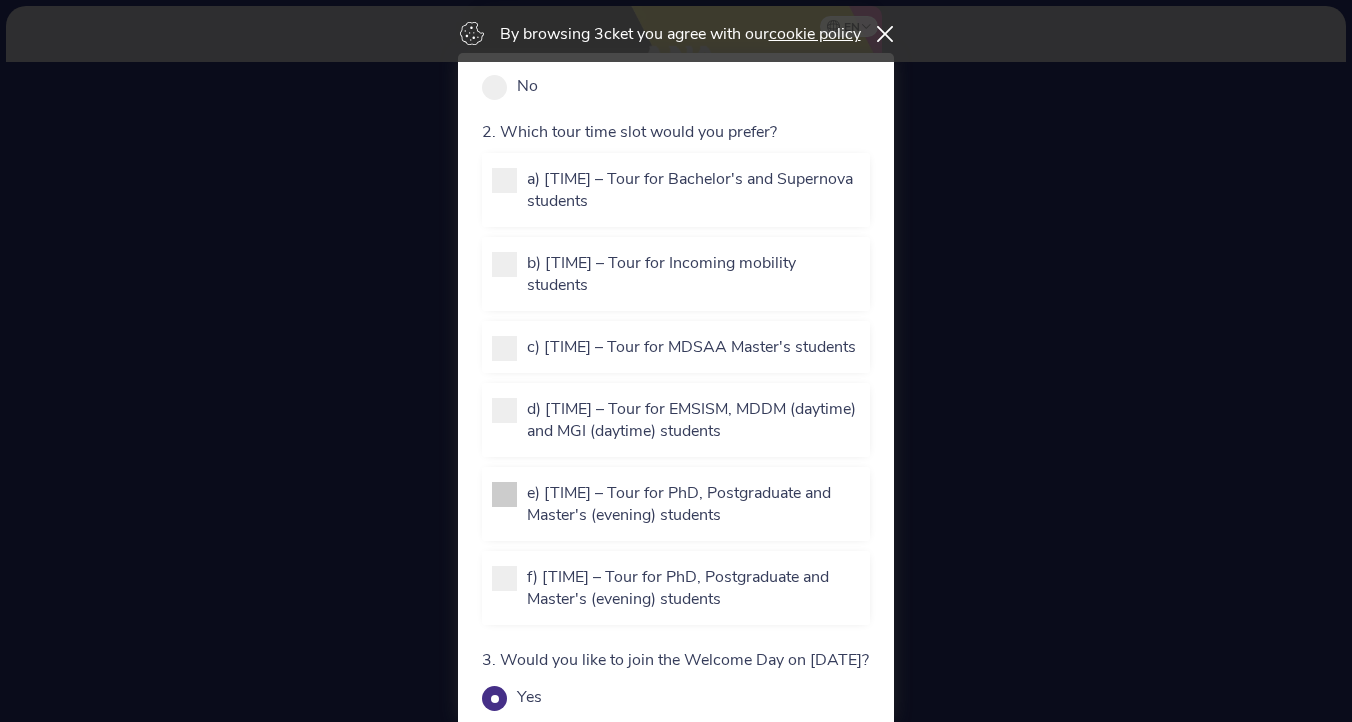 click at bounding box center [504, 494] 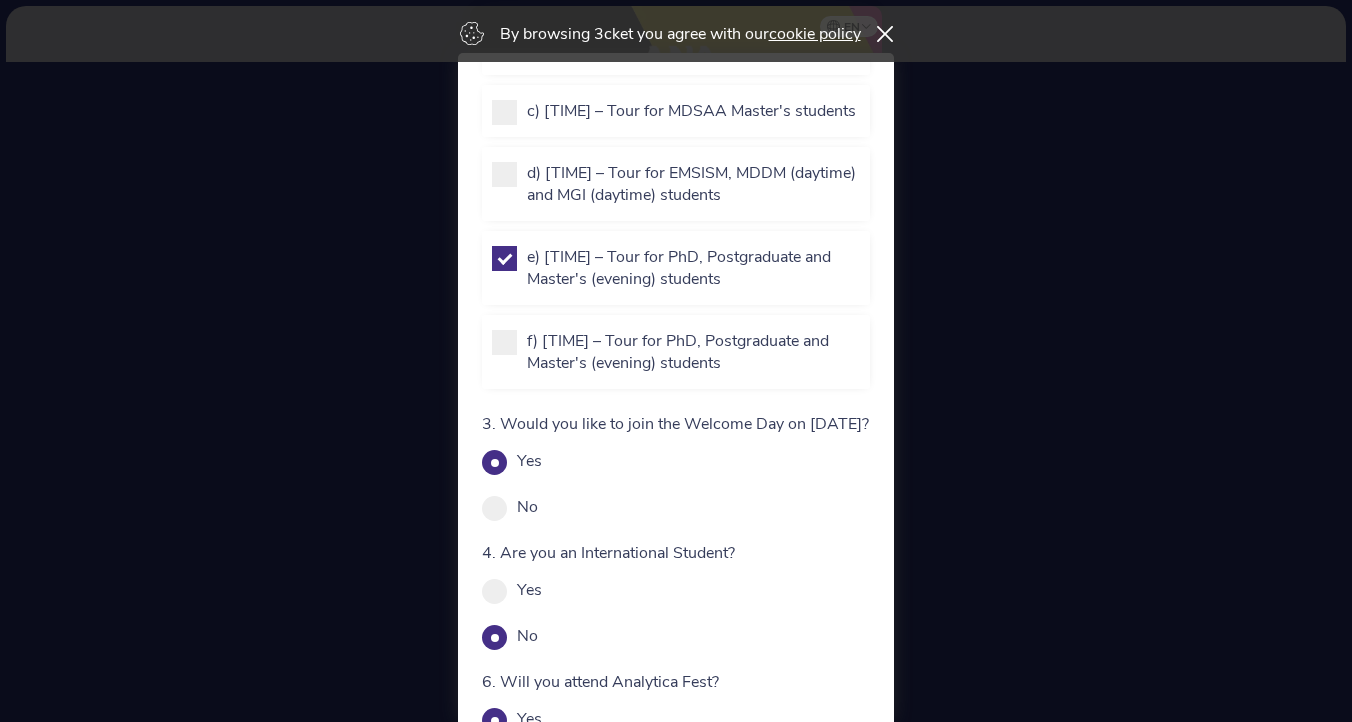 scroll, scrollTop: 694, scrollLeft: 0, axis: vertical 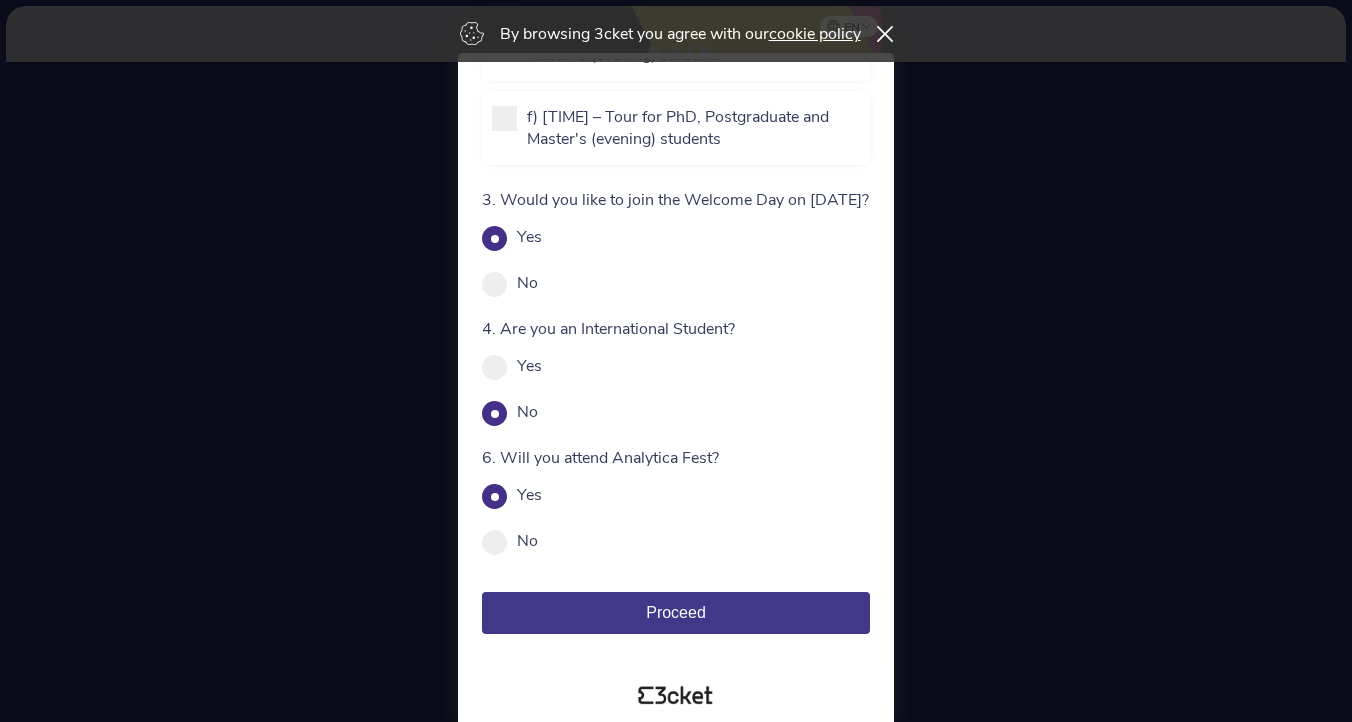 click on "Proceed" at bounding box center [676, 613] 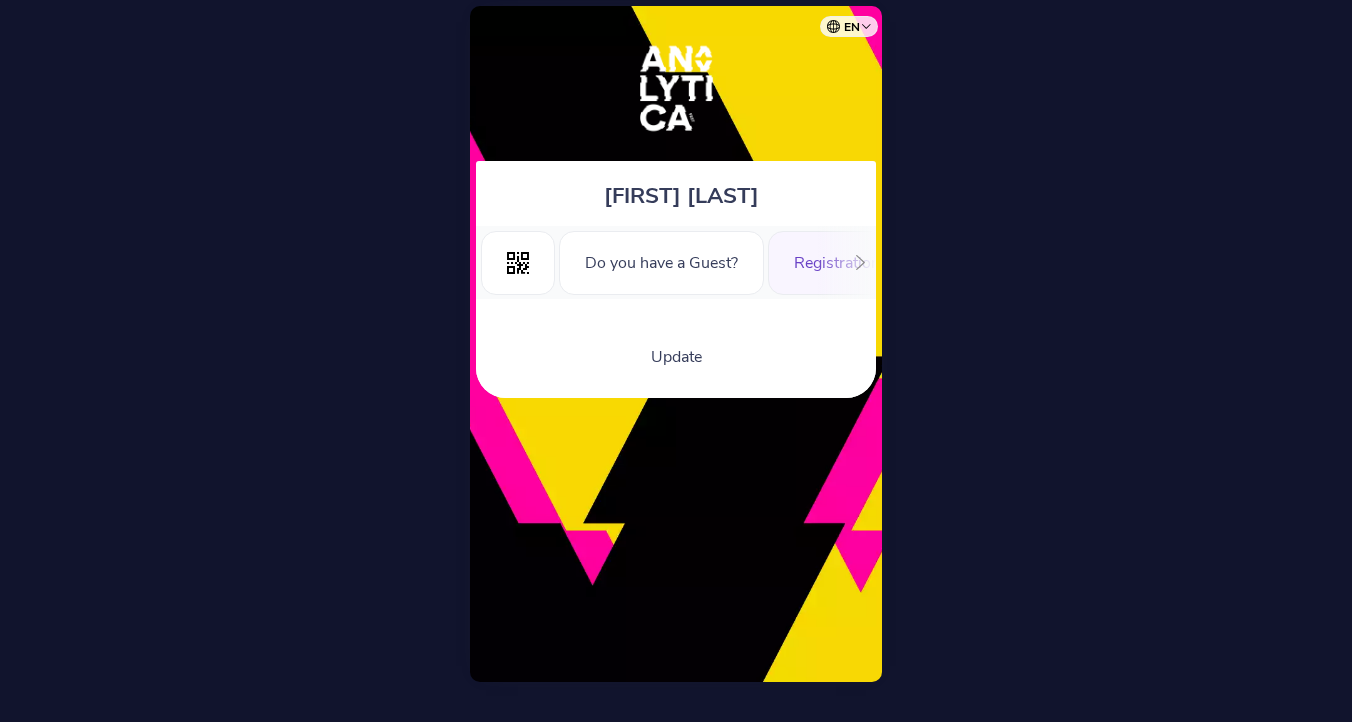 scroll, scrollTop: 0, scrollLeft: 0, axis: both 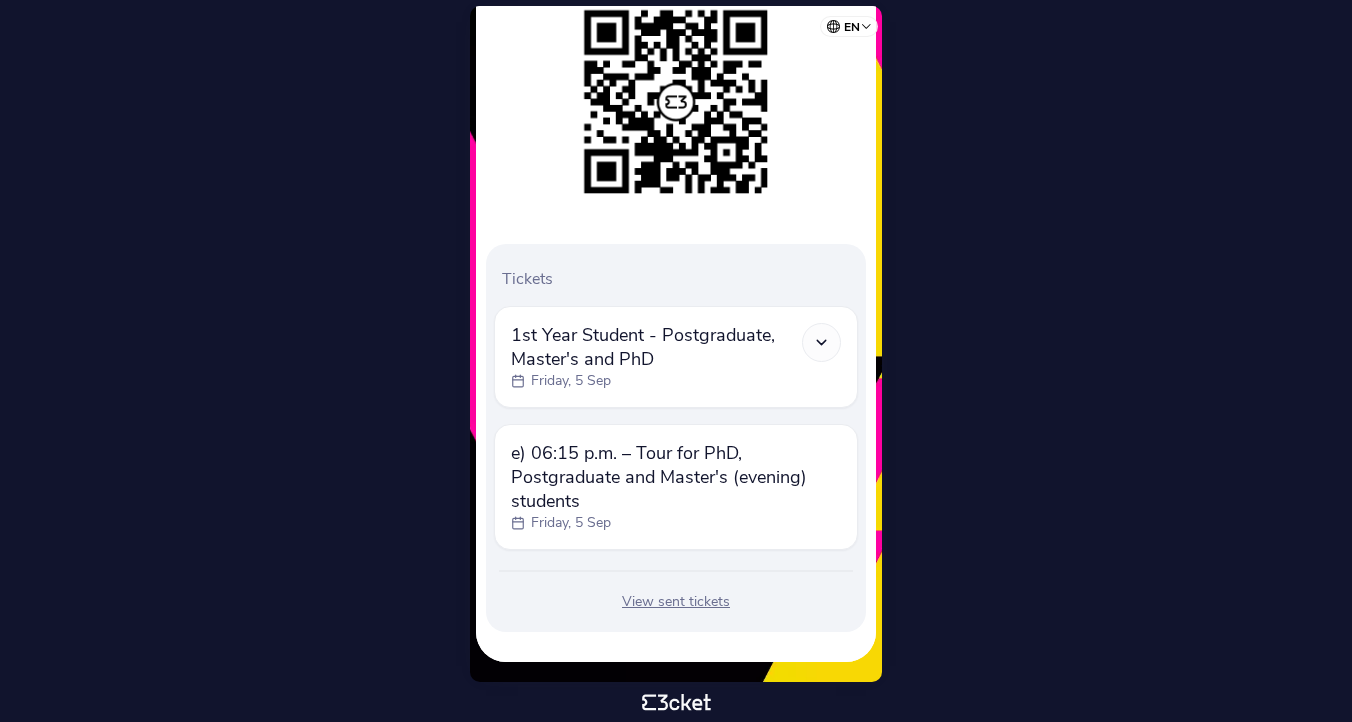 click on "View sent tickets" at bounding box center (676, 602) 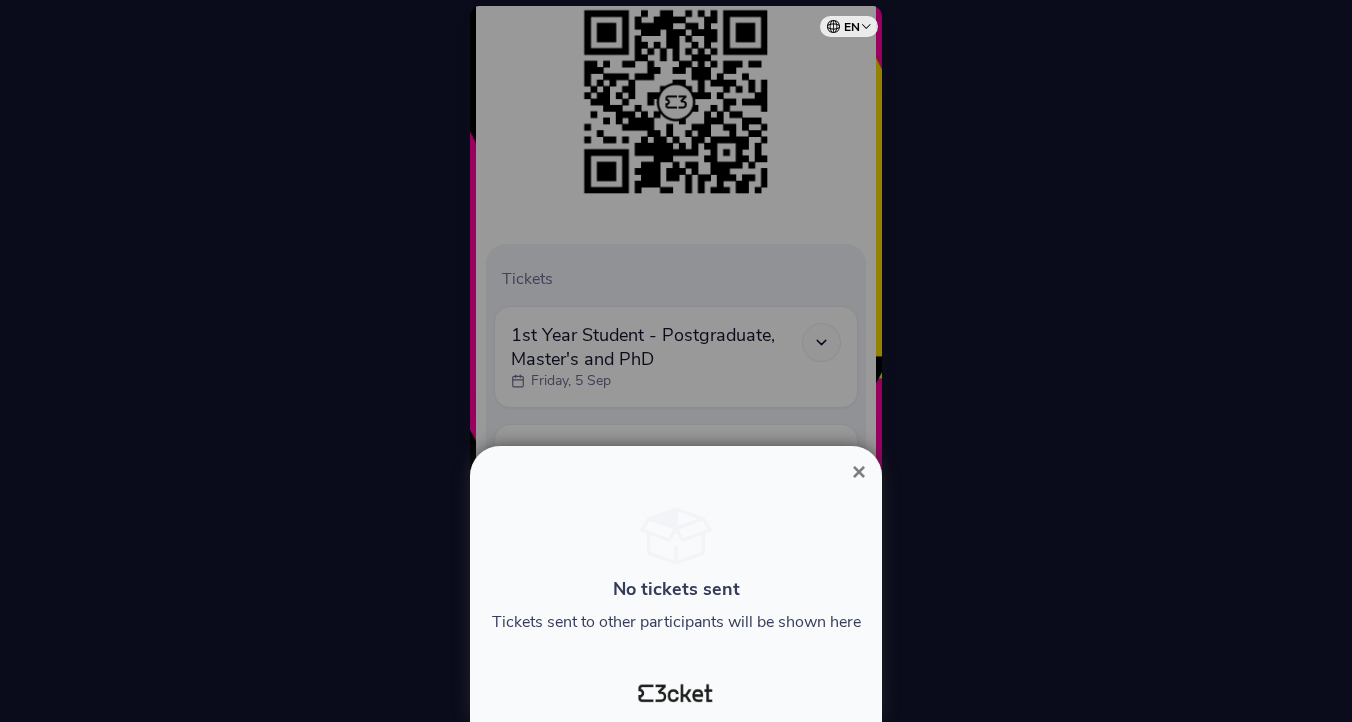 click on "×" at bounding box center [859, 471] 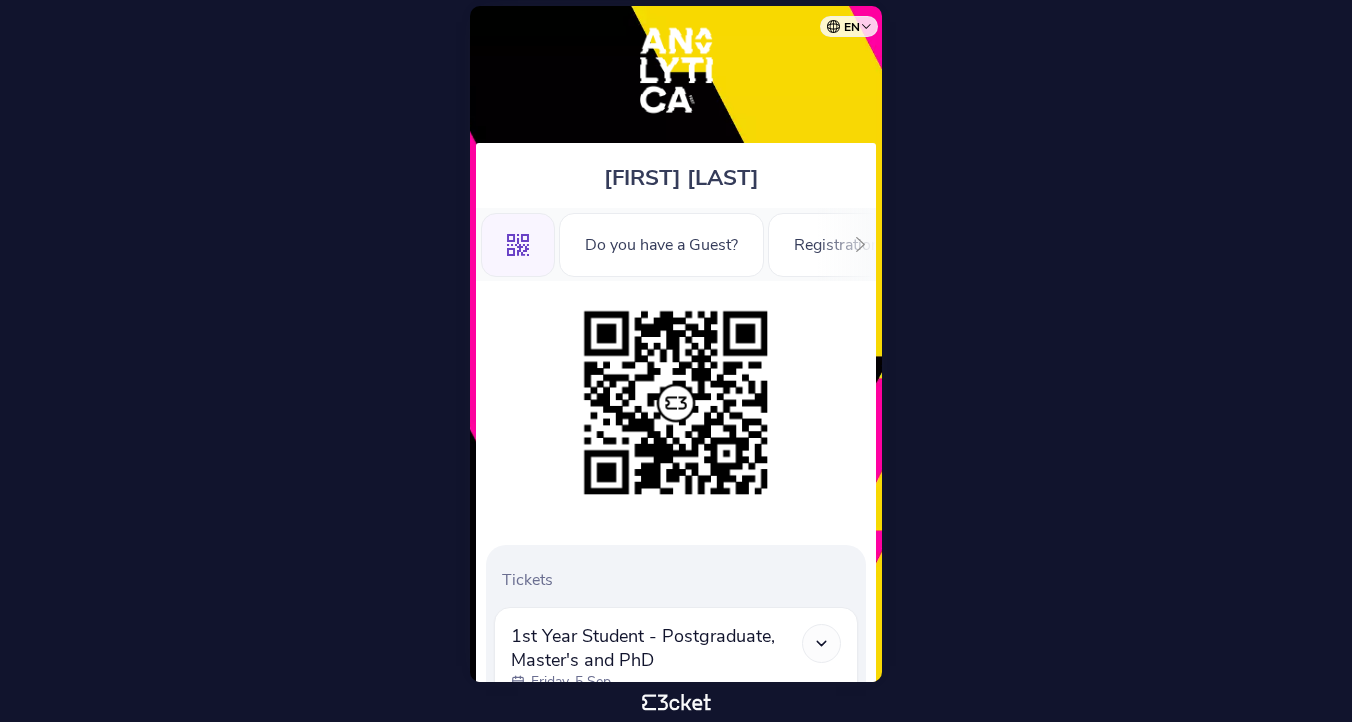 scroll, scrollTop: 8, scrollLeft: 0, axis: vertical 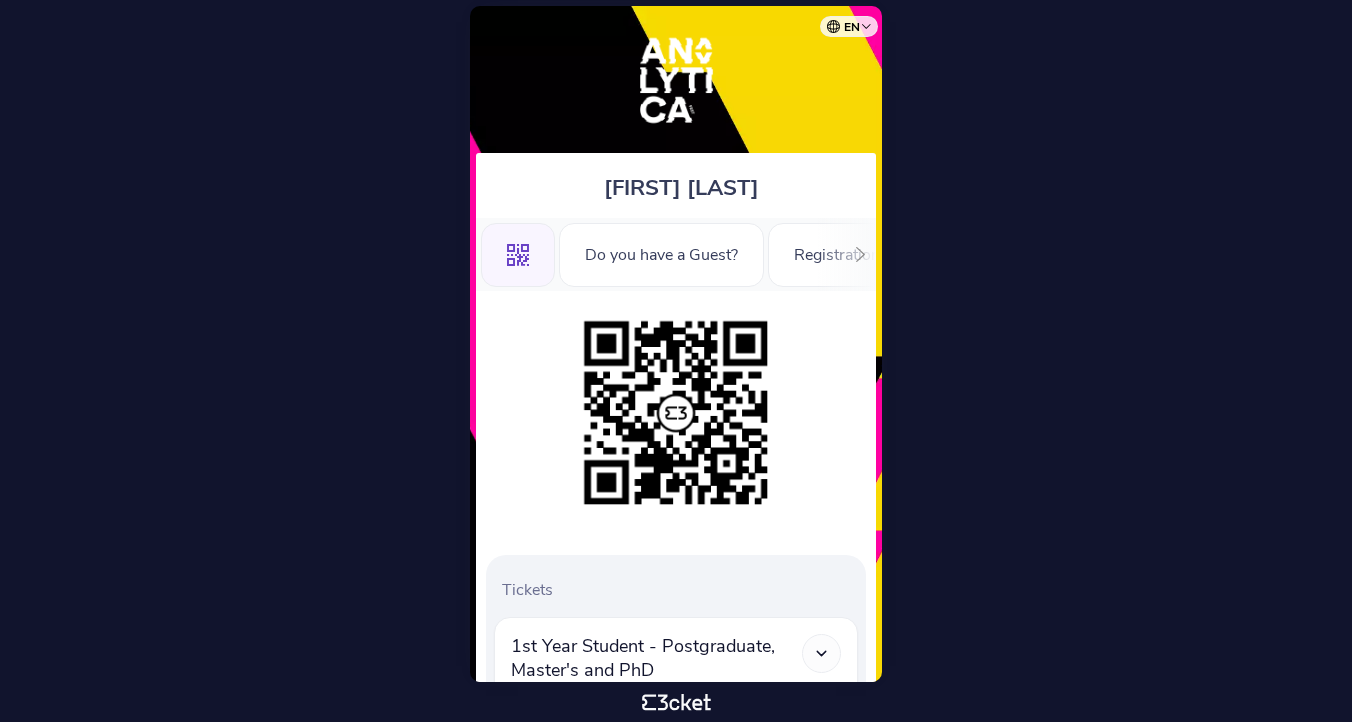 click at bounding box center (676, 413) 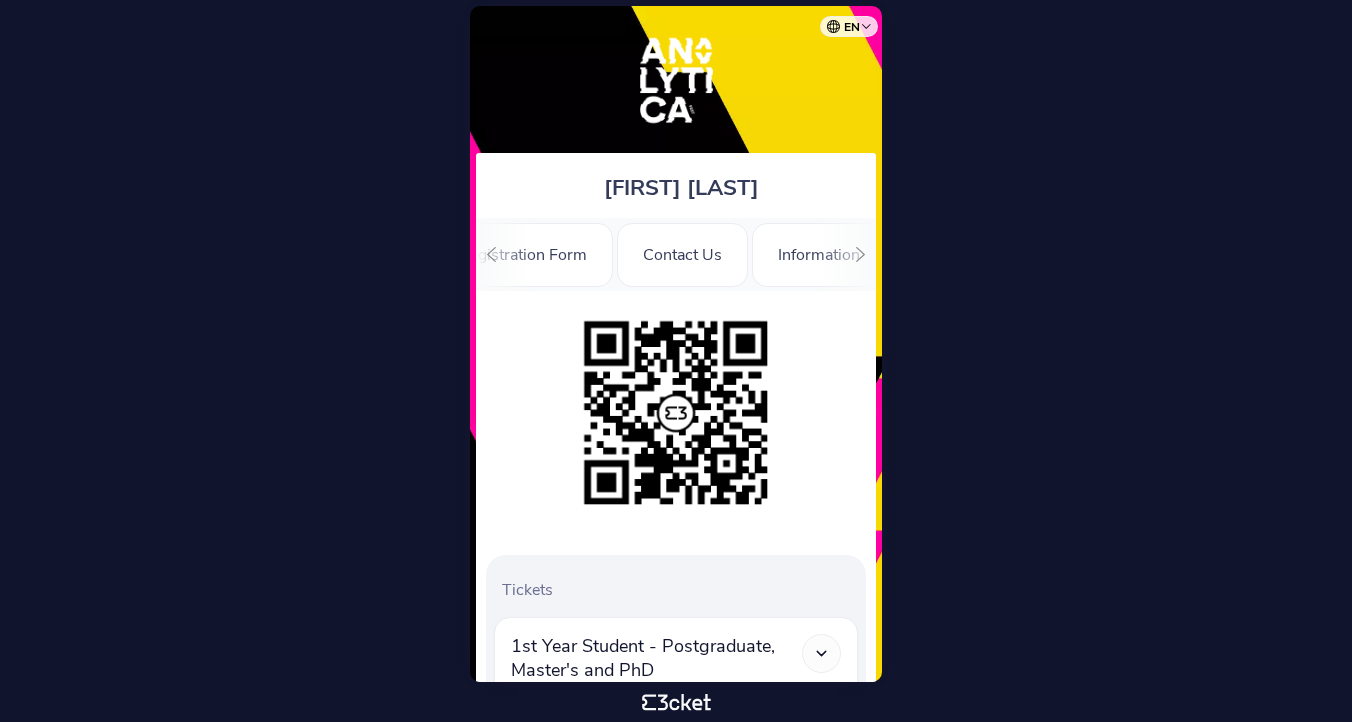 scroll, scrollTop: 0, scrollLeft: 352, axis: horizontal 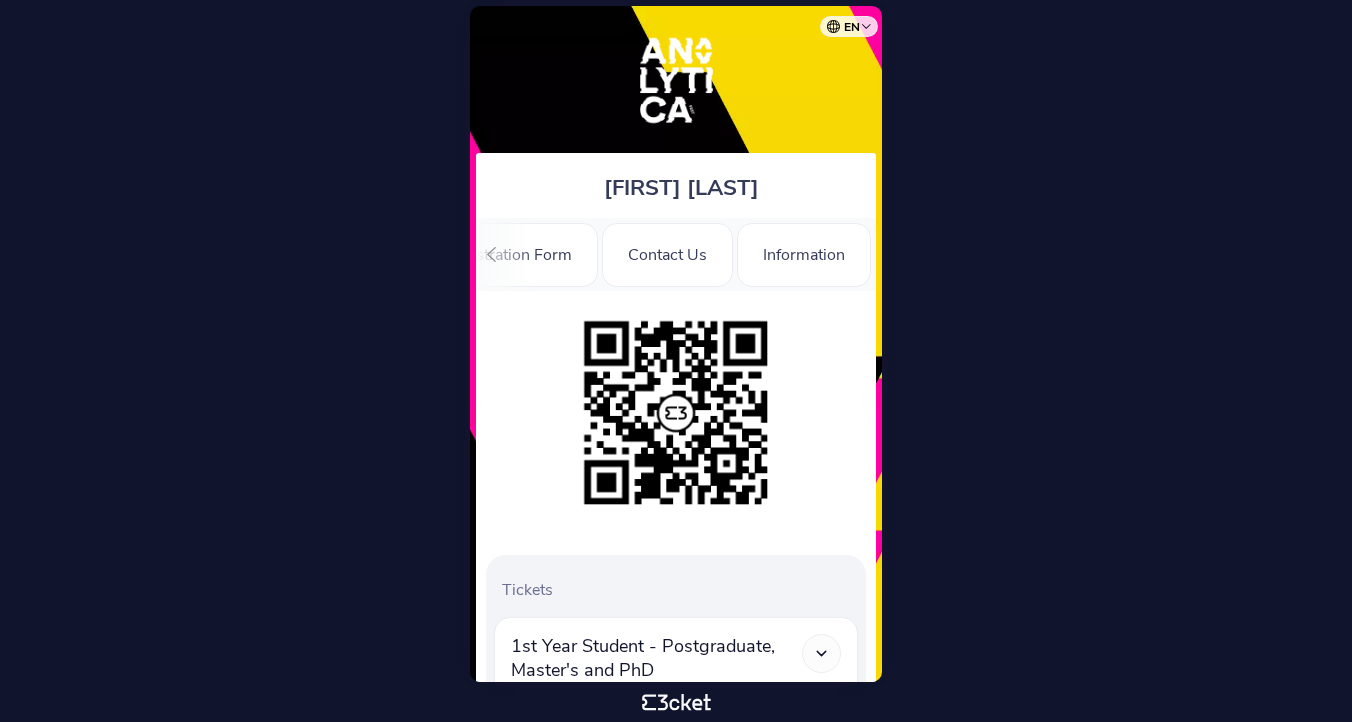 click 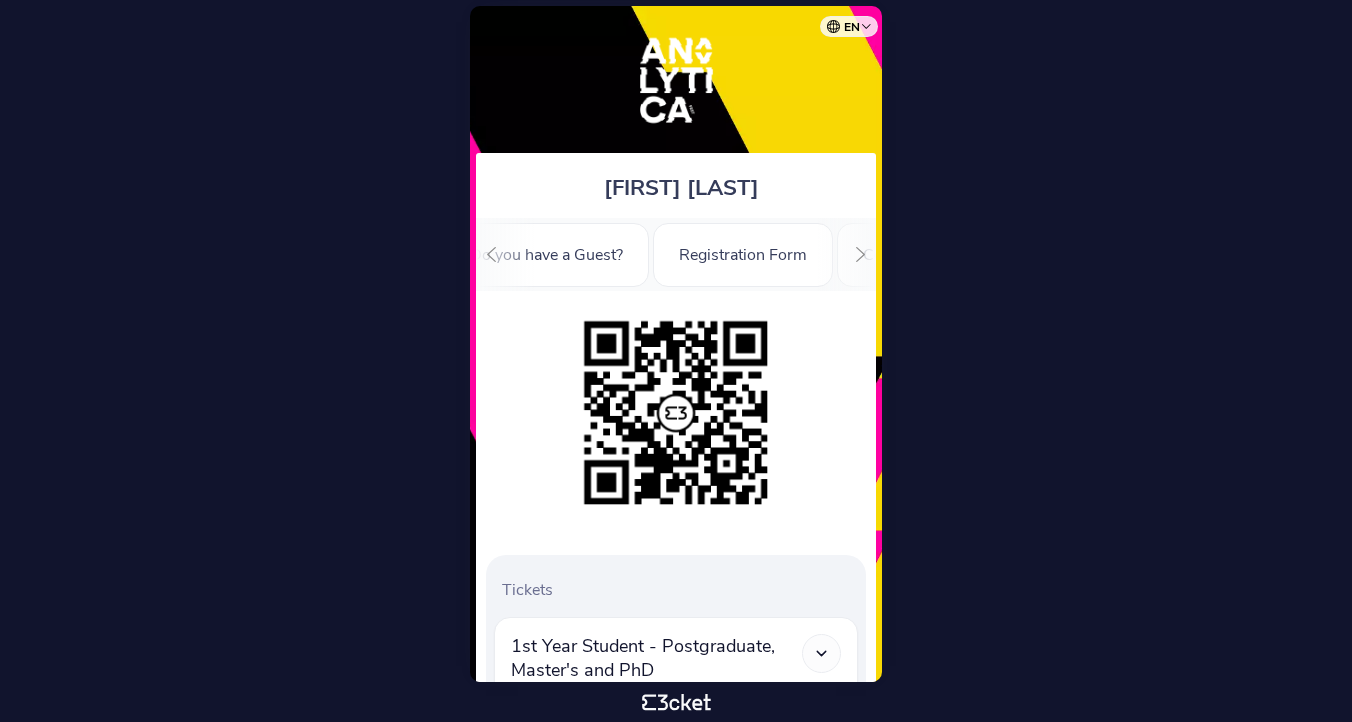 scroll, scrollTop: 0, scrollLeft: 27, axis: horizontal 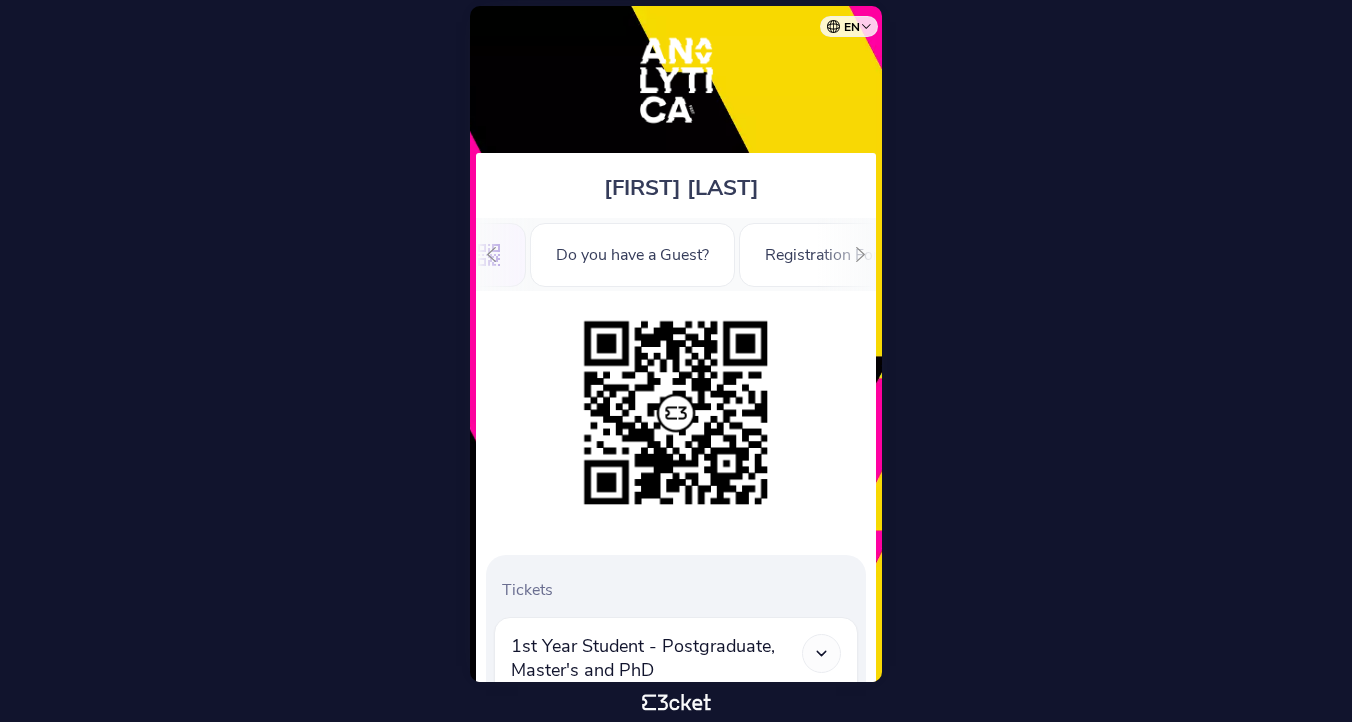 click 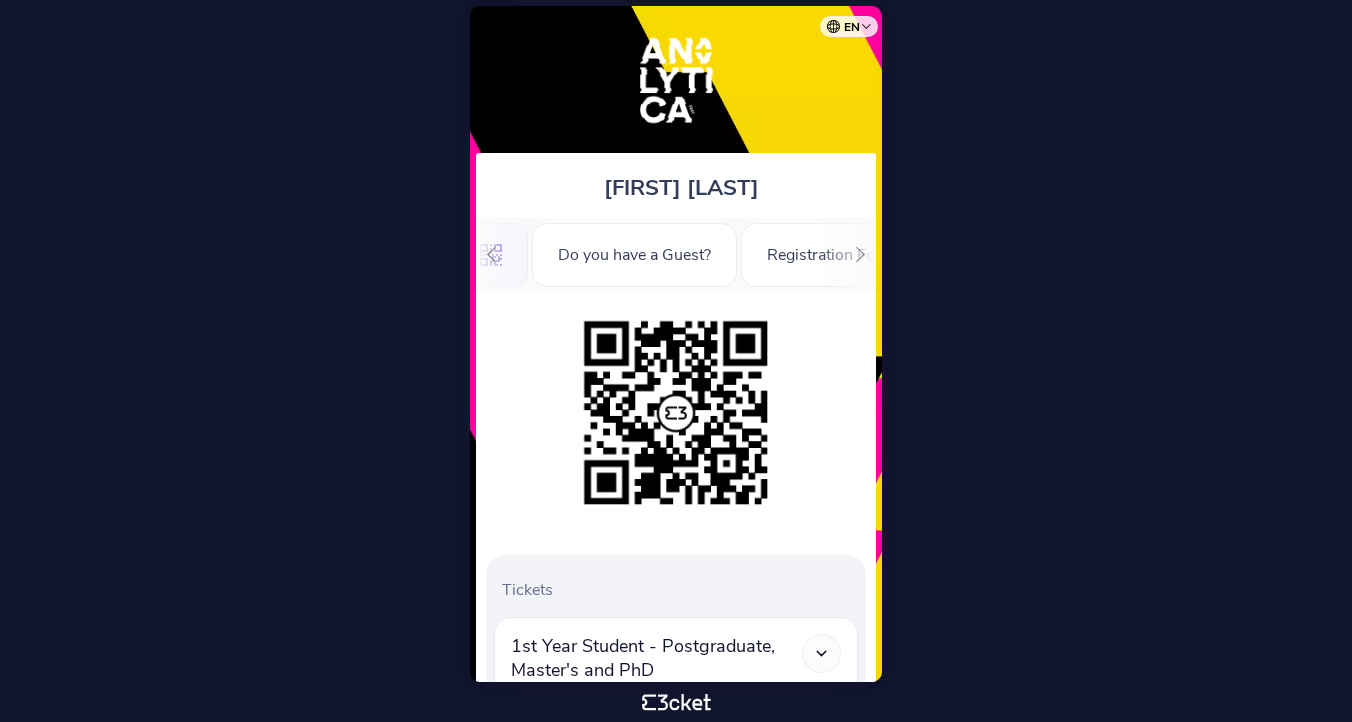 scroll, scrollTop: 0, scrollLeft: 0, axis: both 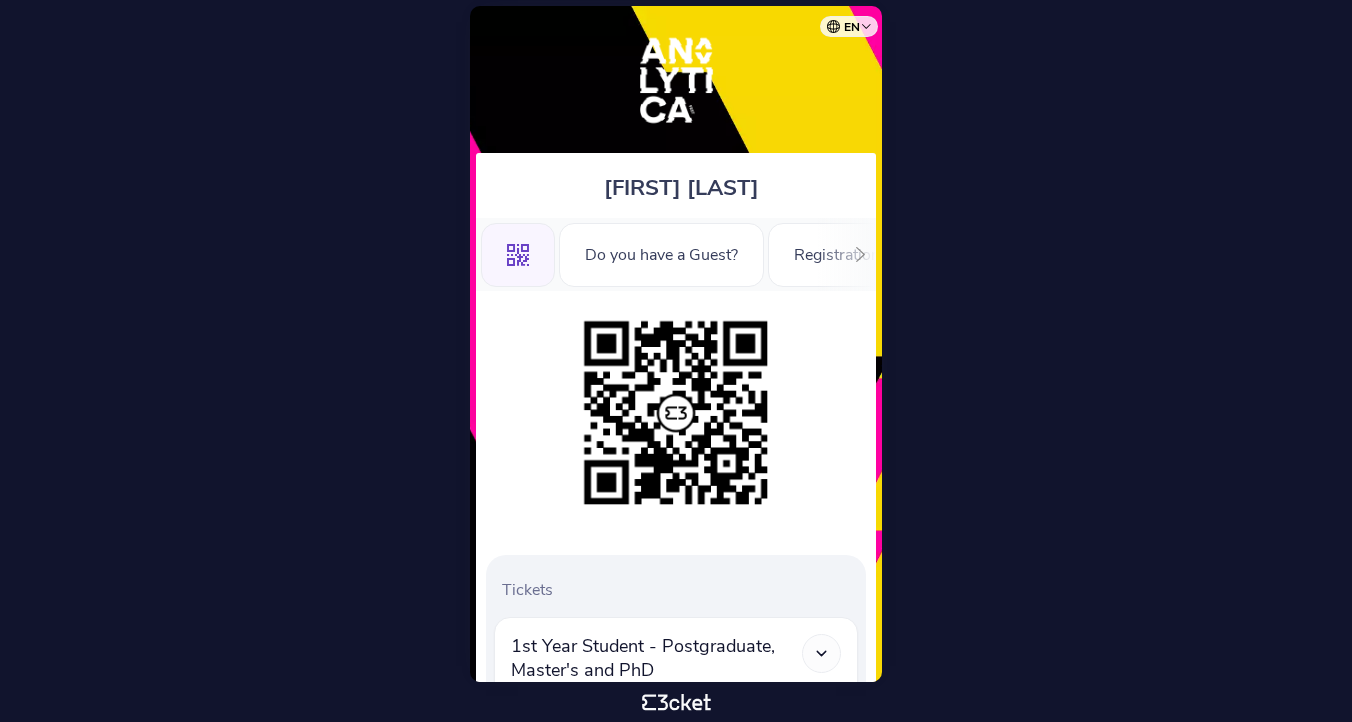 click 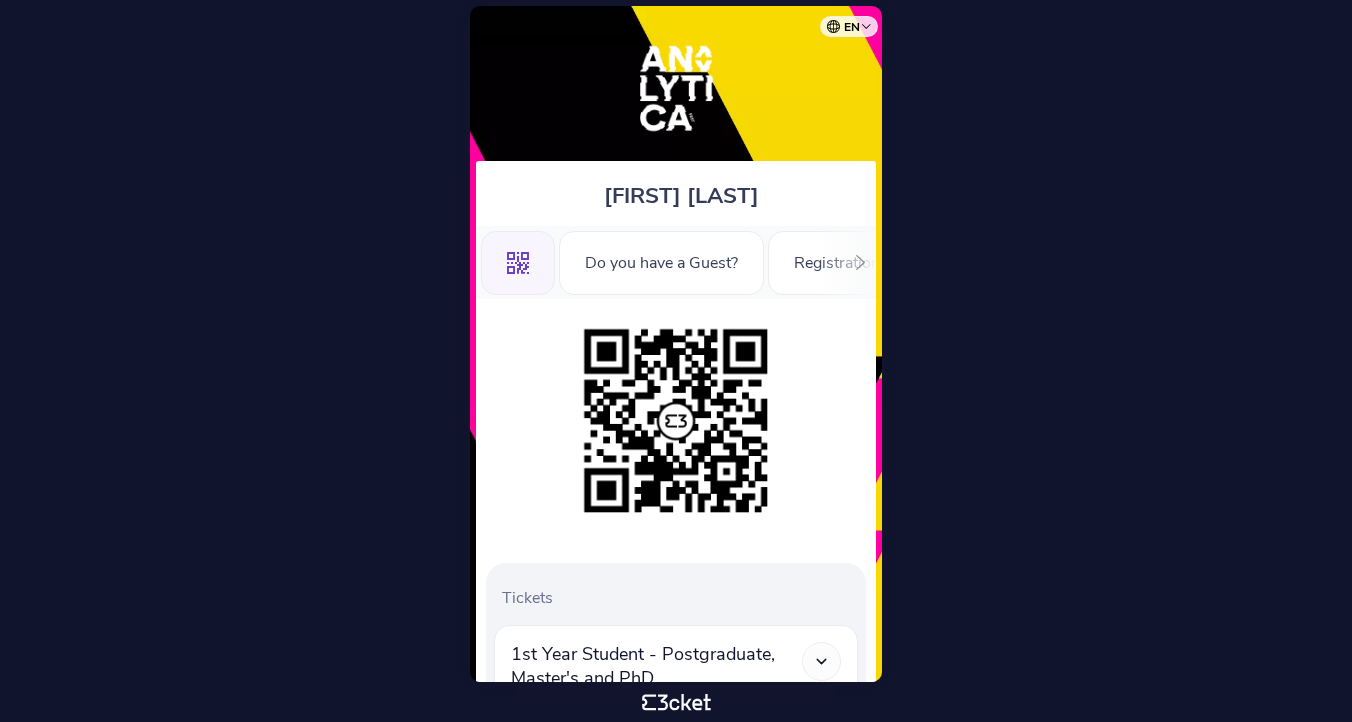 scroll, scrollTop: 0, scrollLeft: 0, axis: both 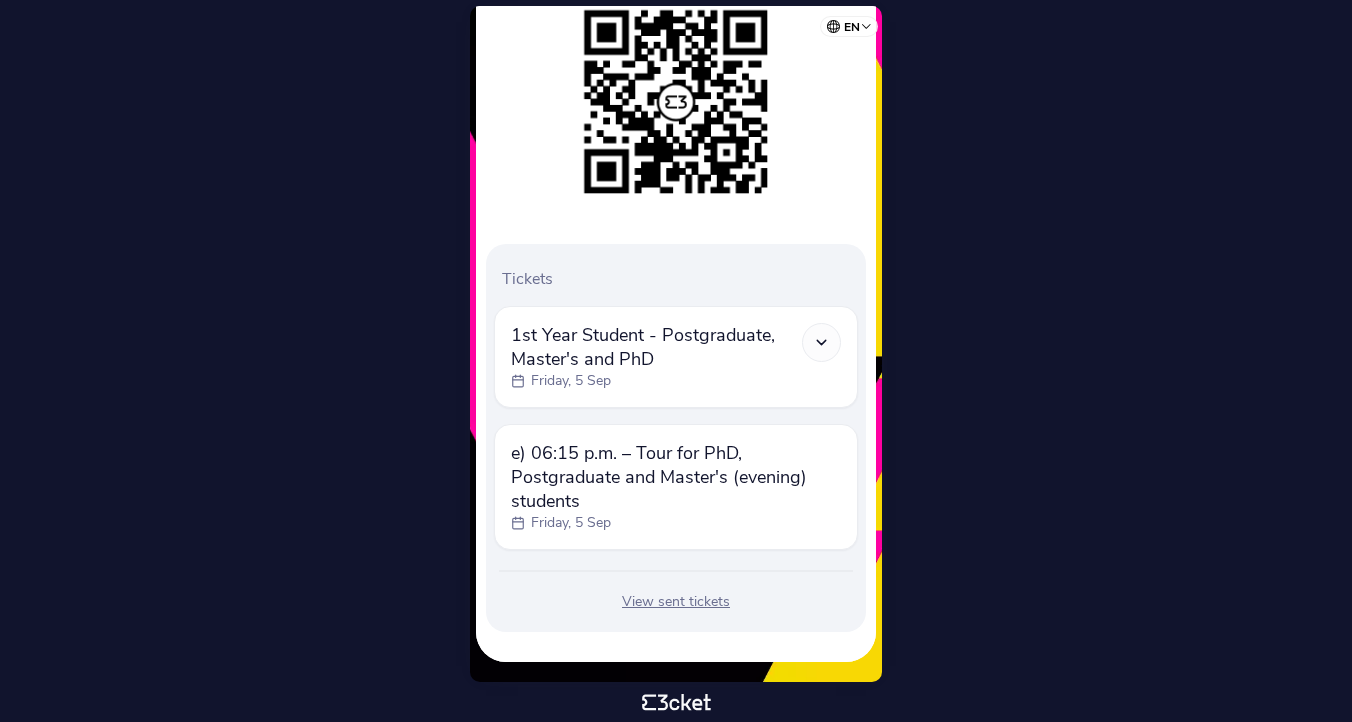 click 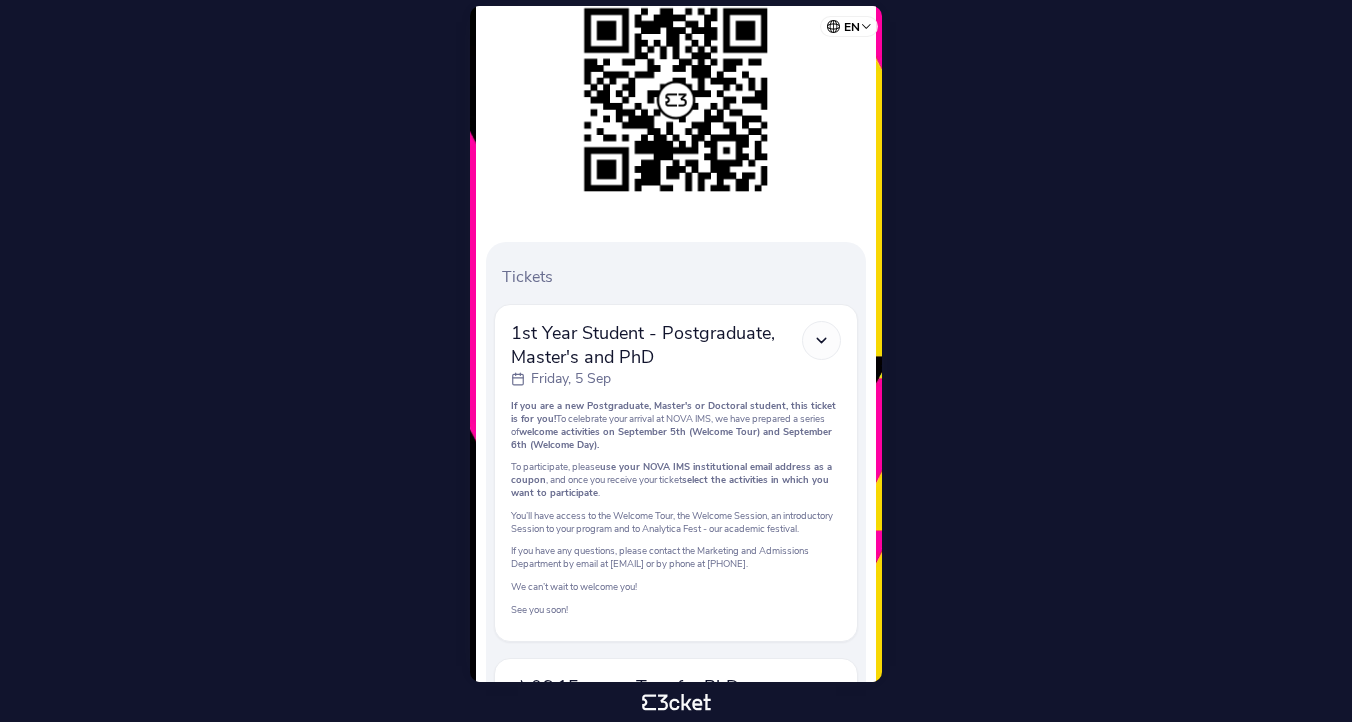 click 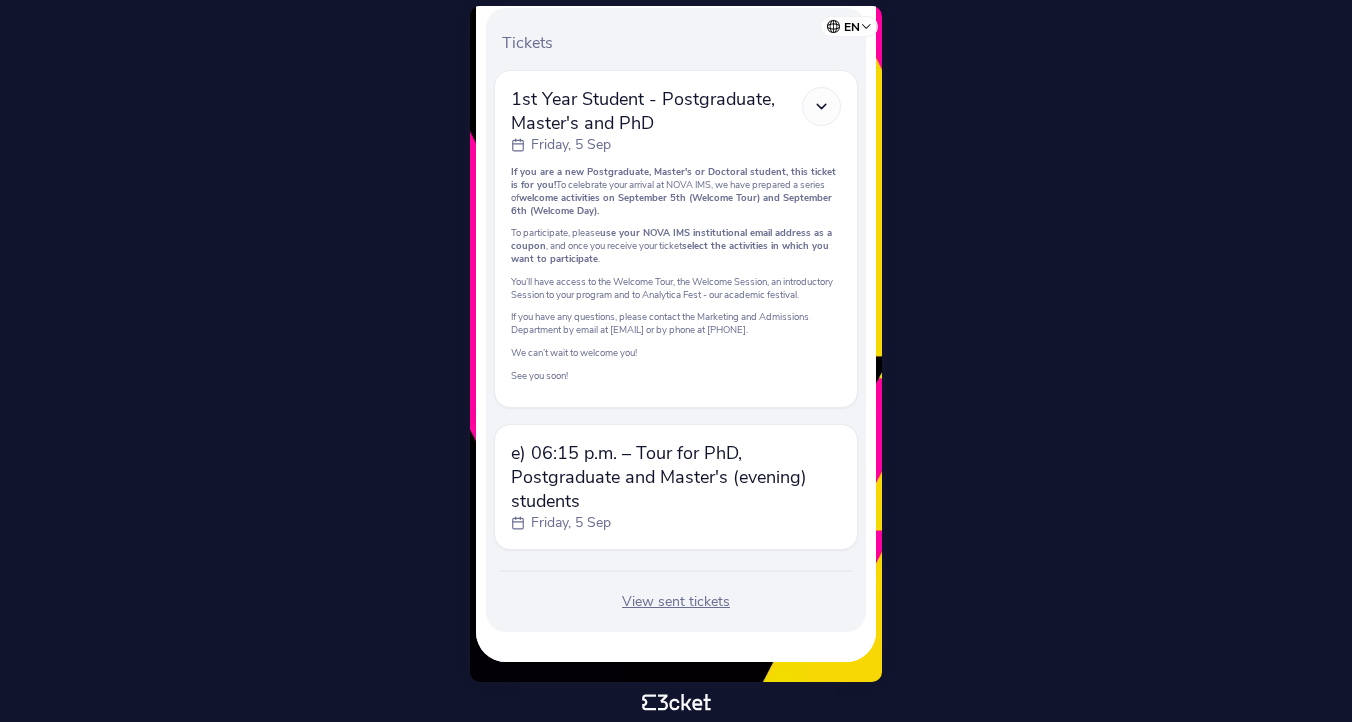 scroll, scrollTop: 583, scrollLeft: 0, axis: vertical 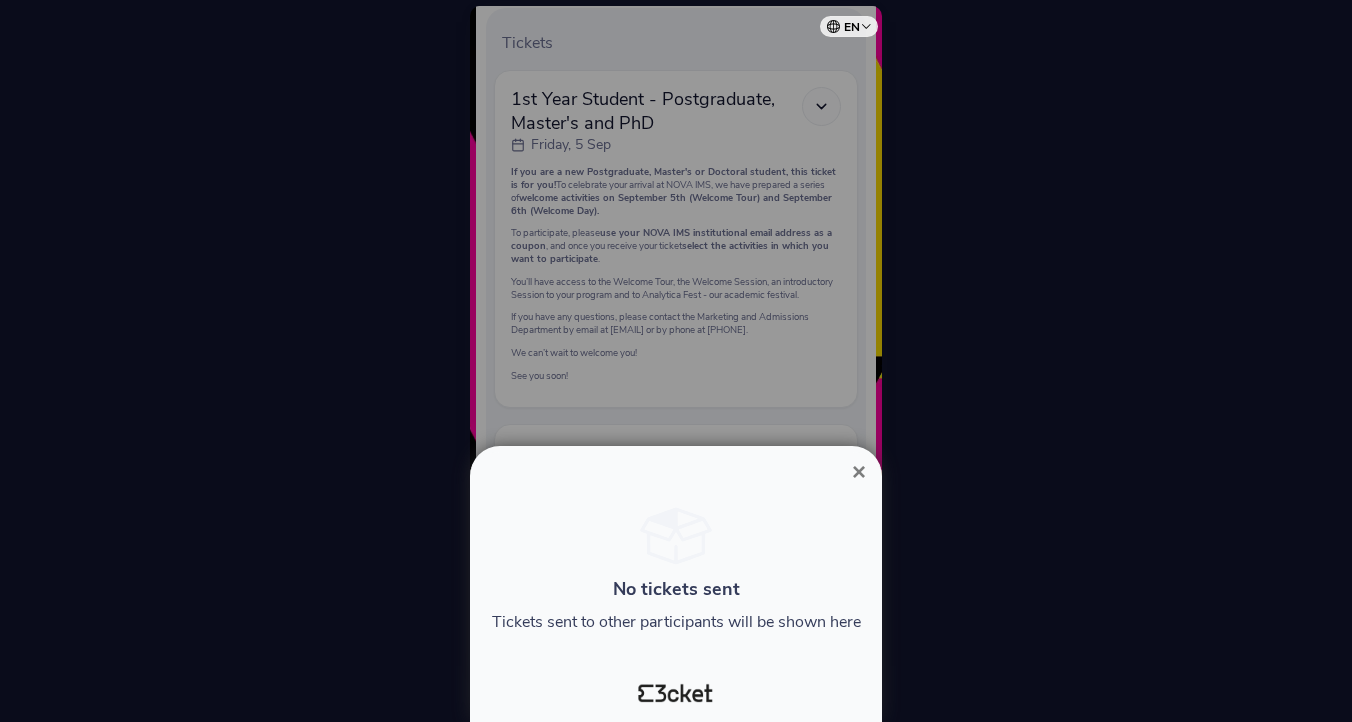 click on "×" at bounding box center [859, 472] 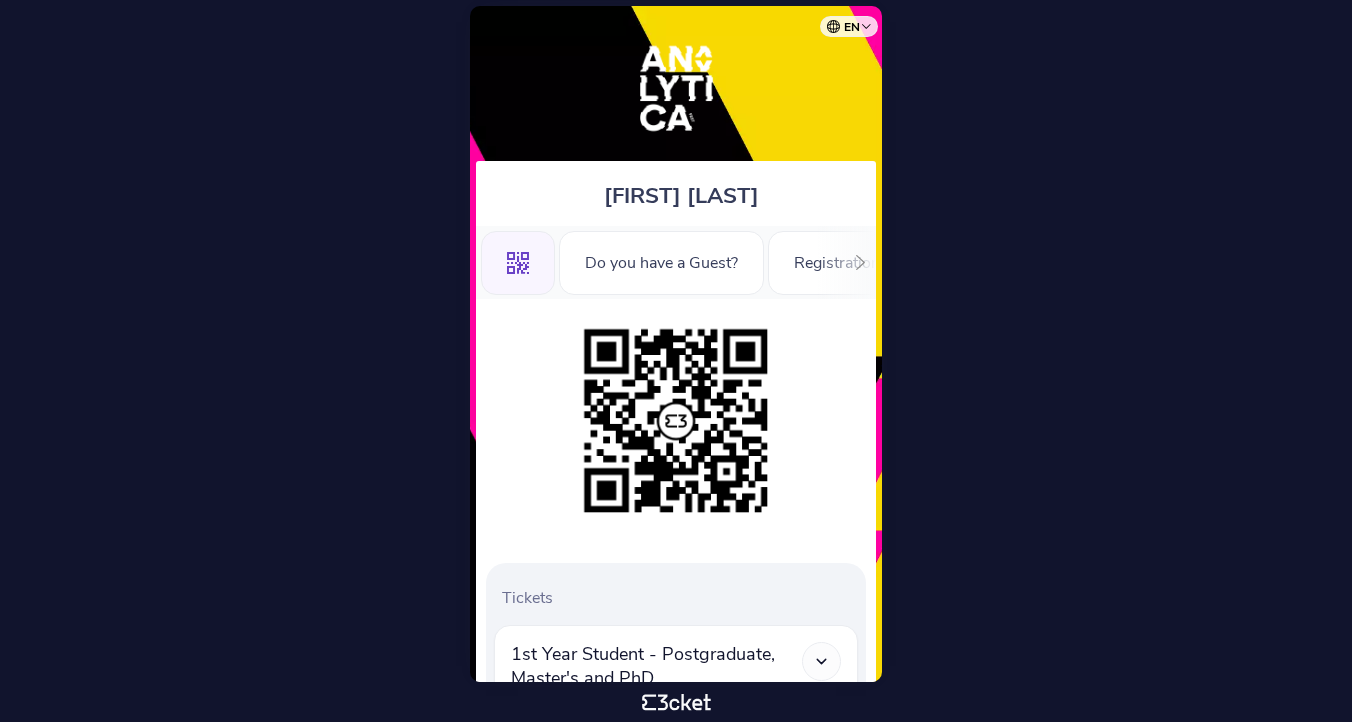 scroll, scrollTop: 16, scrollLeft: 0, axis: vertical 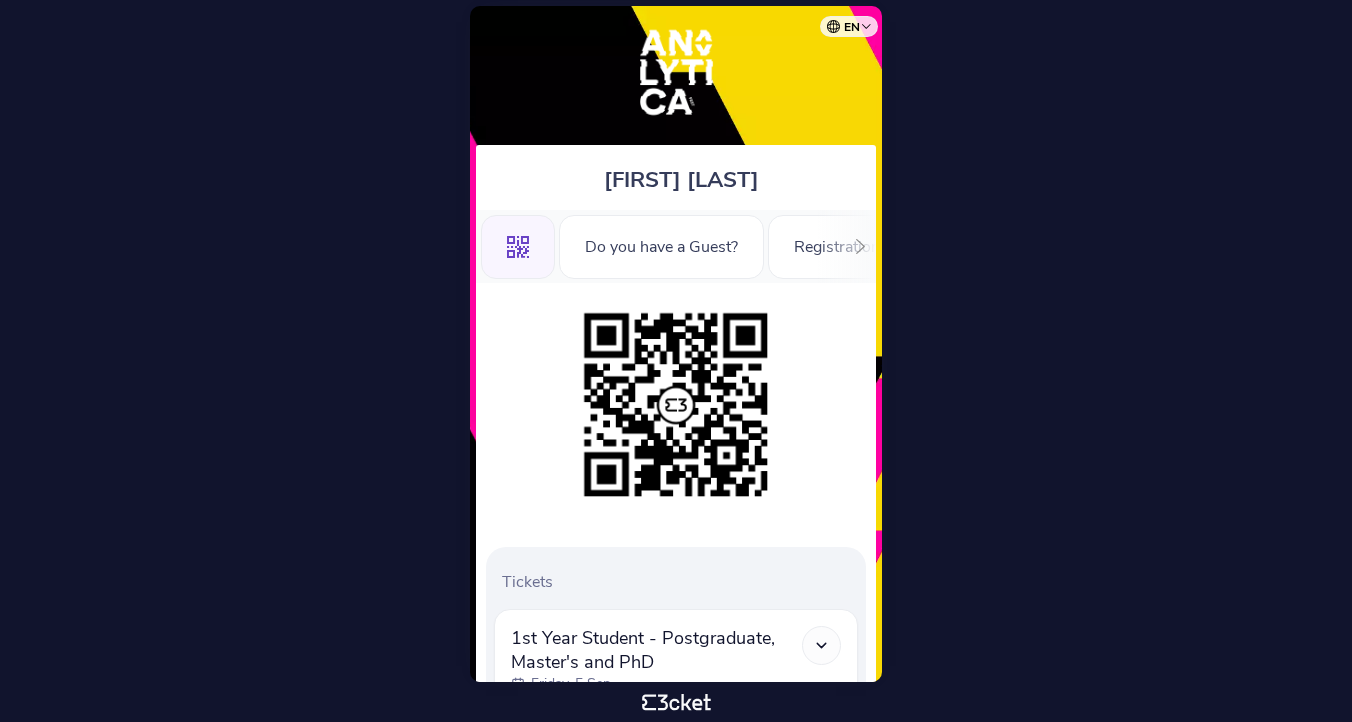 click at bounding box center [860, 246] 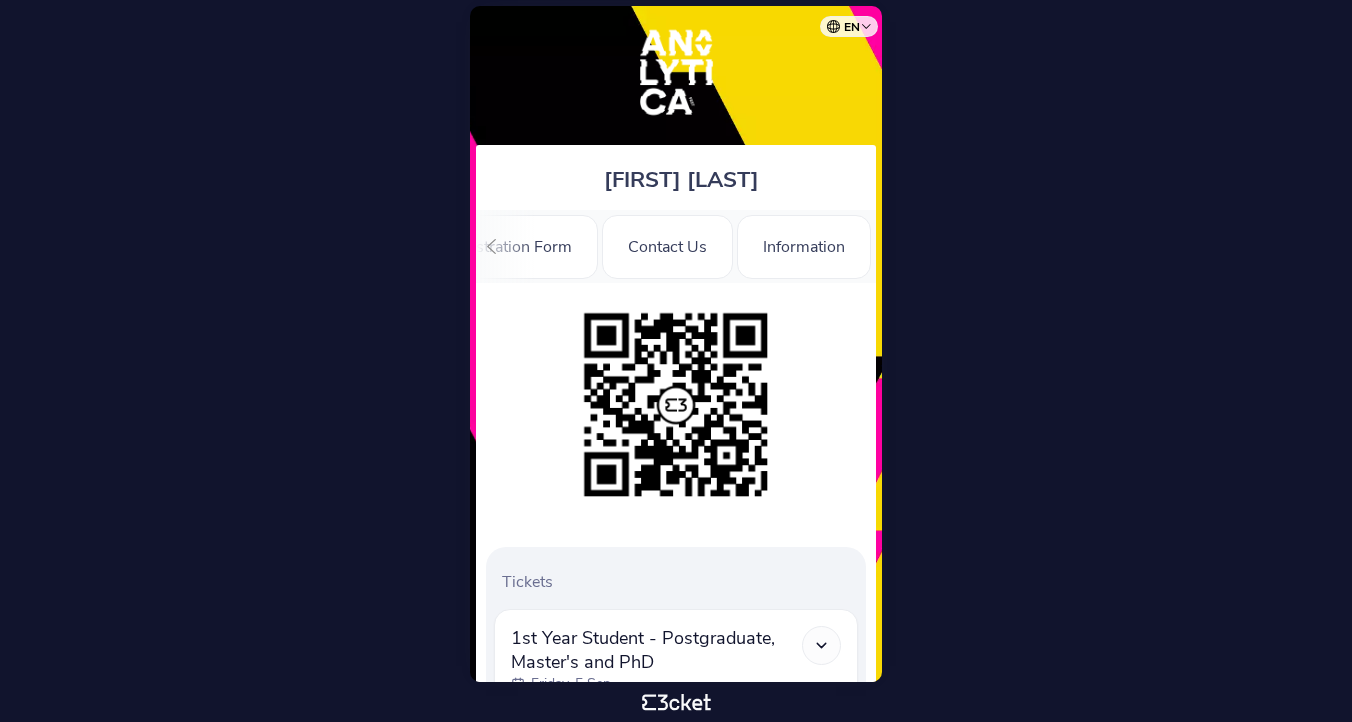 scroll, scrollTop: 0, scrollLeft: 352, axis: horizontal 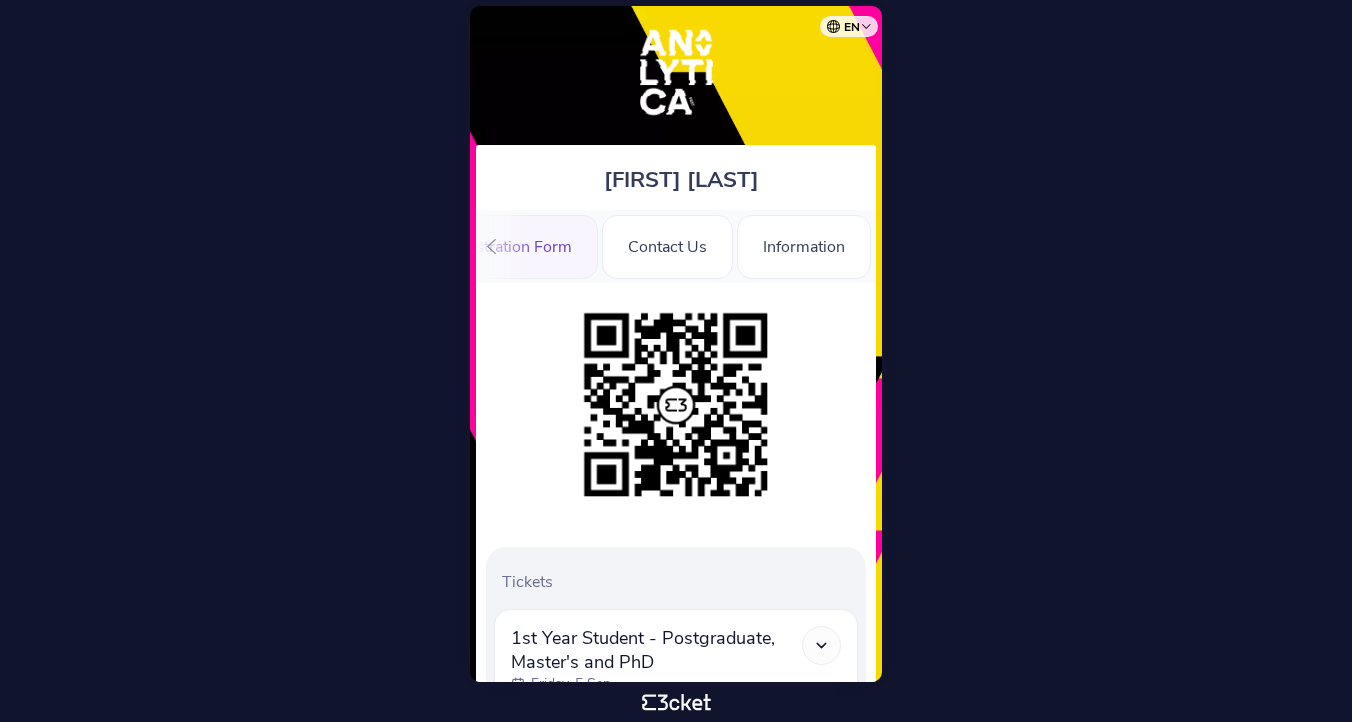 click on "Registration Form" at bounding box center (508, 247) 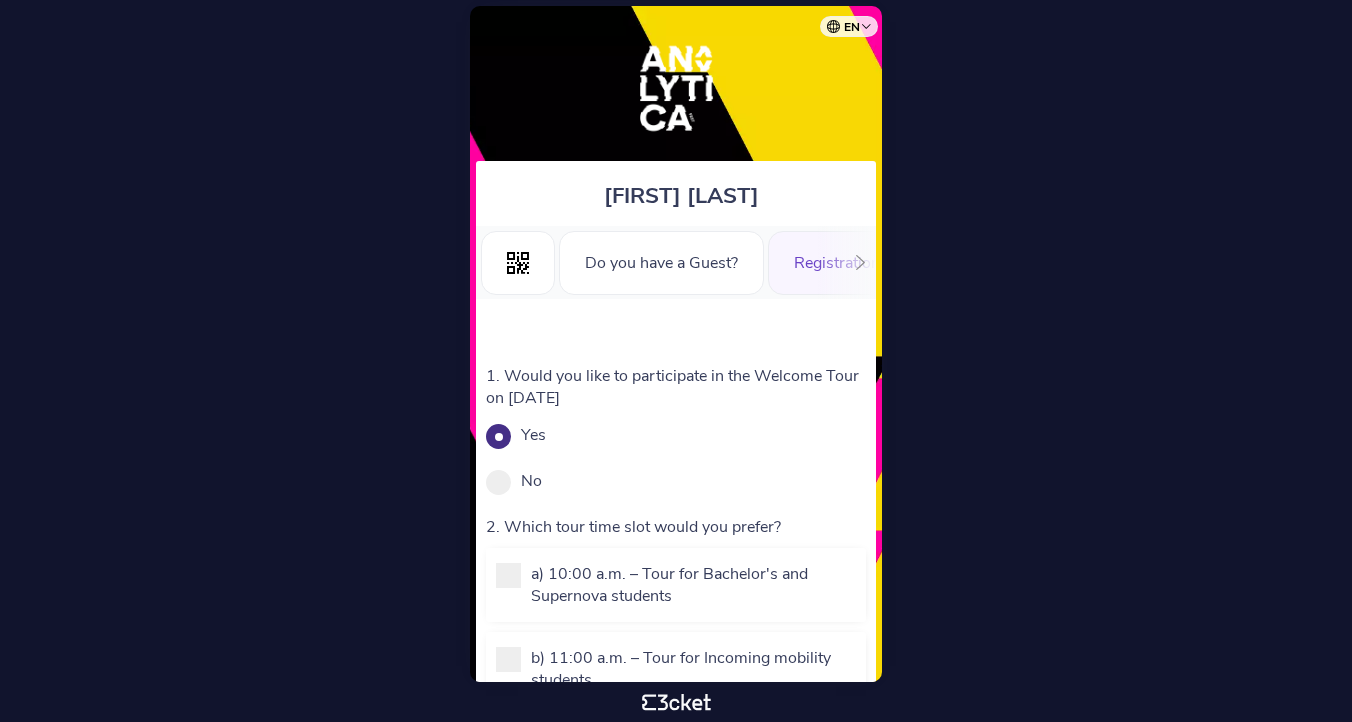 scroll, scrollTop: 0, scrollLeft: 0, axis: both 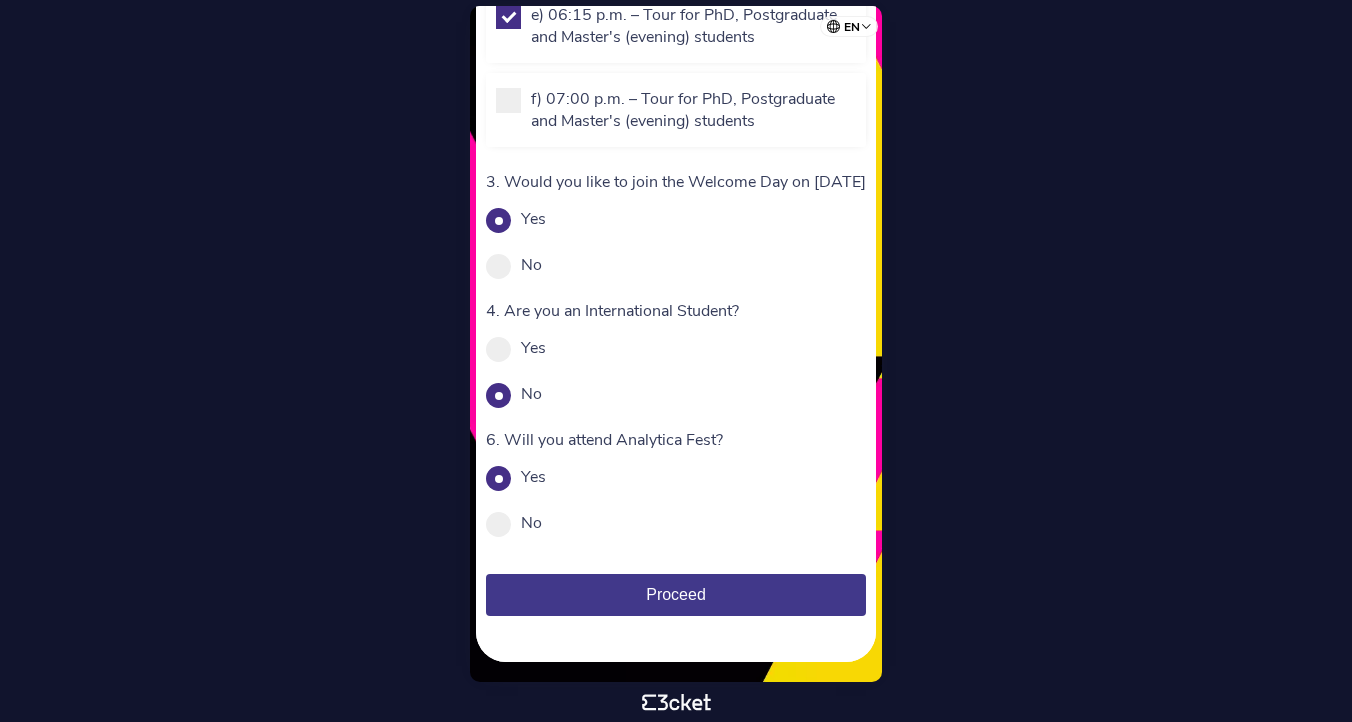 click on "Proceed" at bounding box center [676, 595] 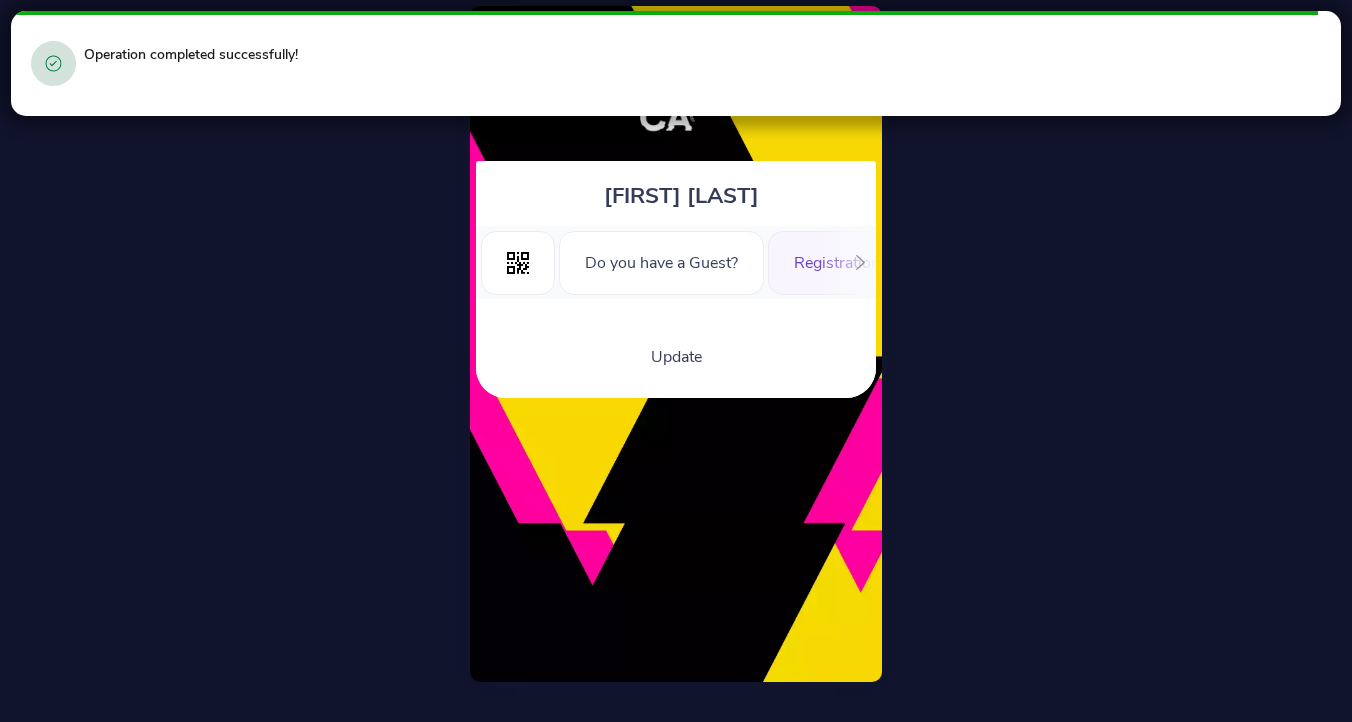 scroll, scrollTop: 0, scrollLeft: 0, axis: both 